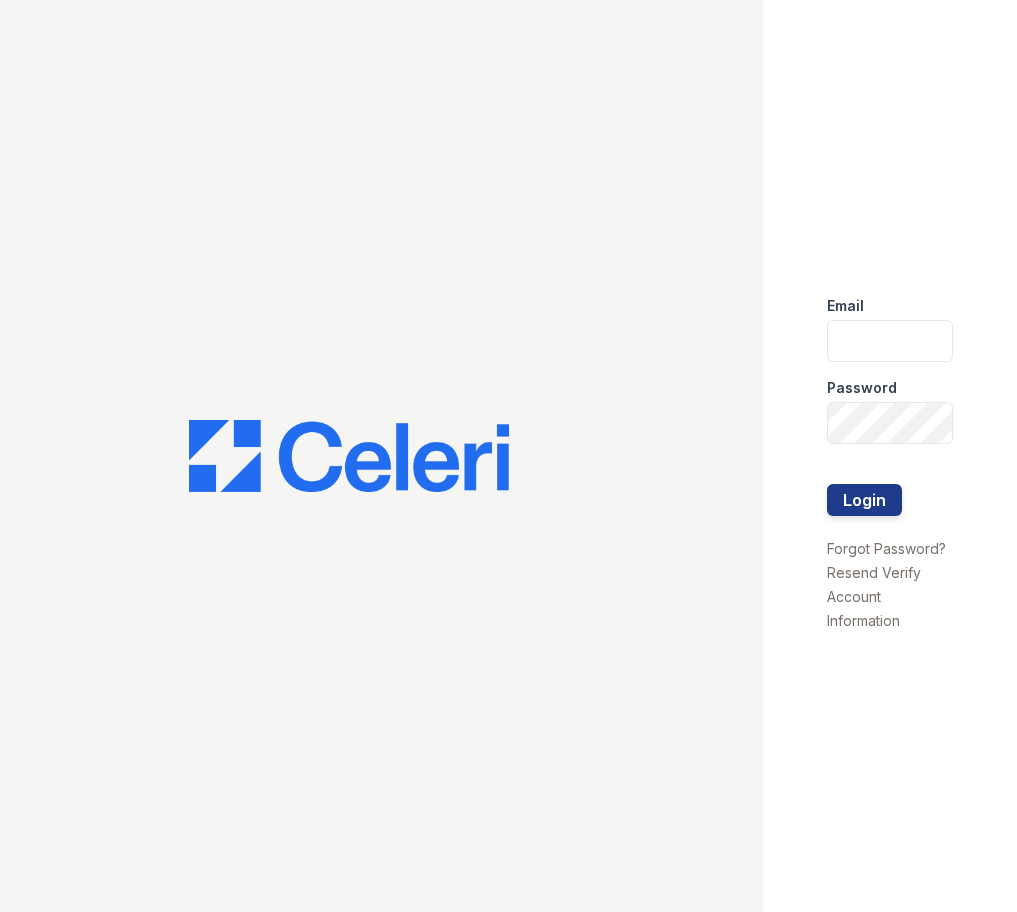scroll, scrollTop: 0, scrollLeft: 0, axis: both 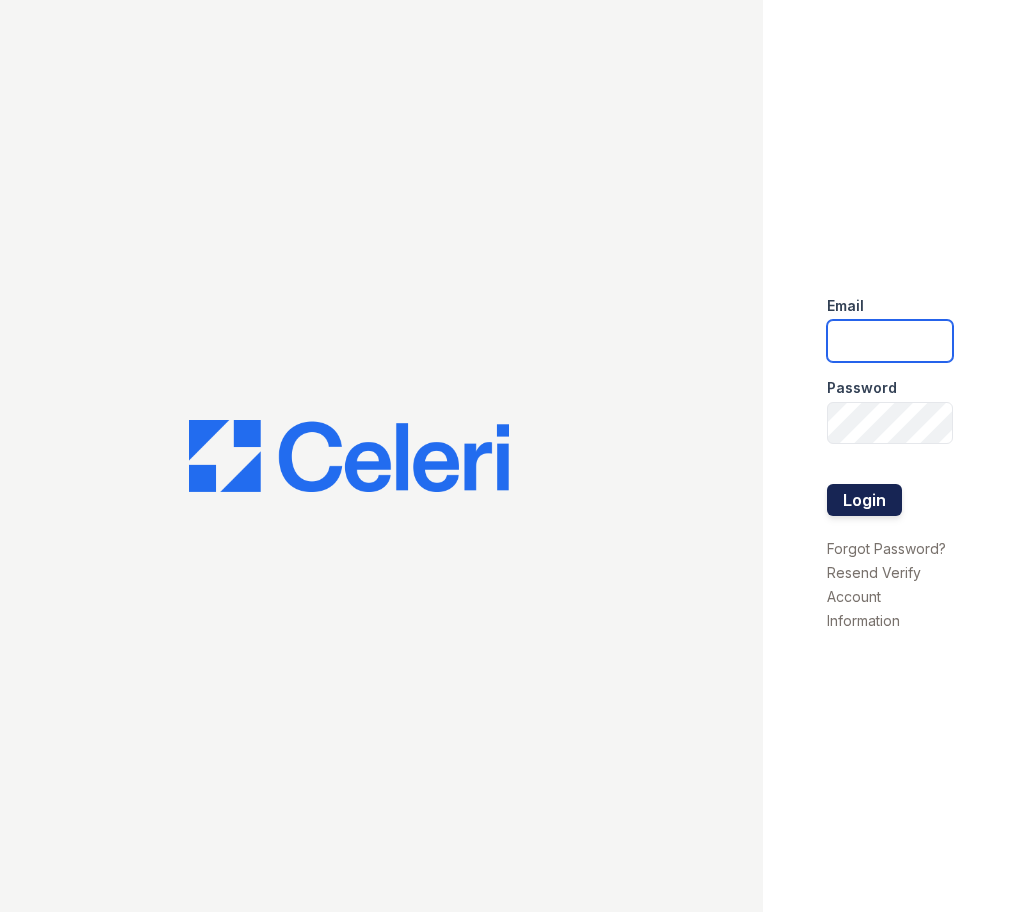 type on "tdeltoro@trinity-pm.com" 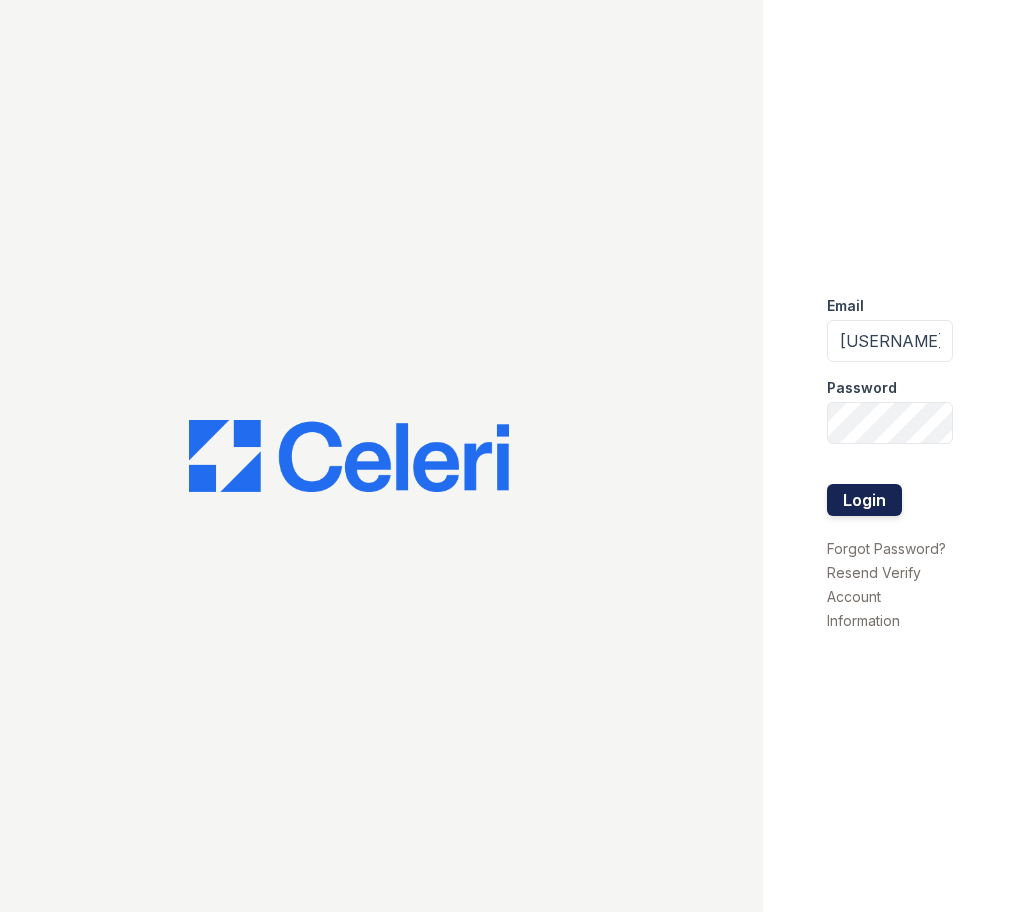click on "Login" at bounding box center [864, 500] 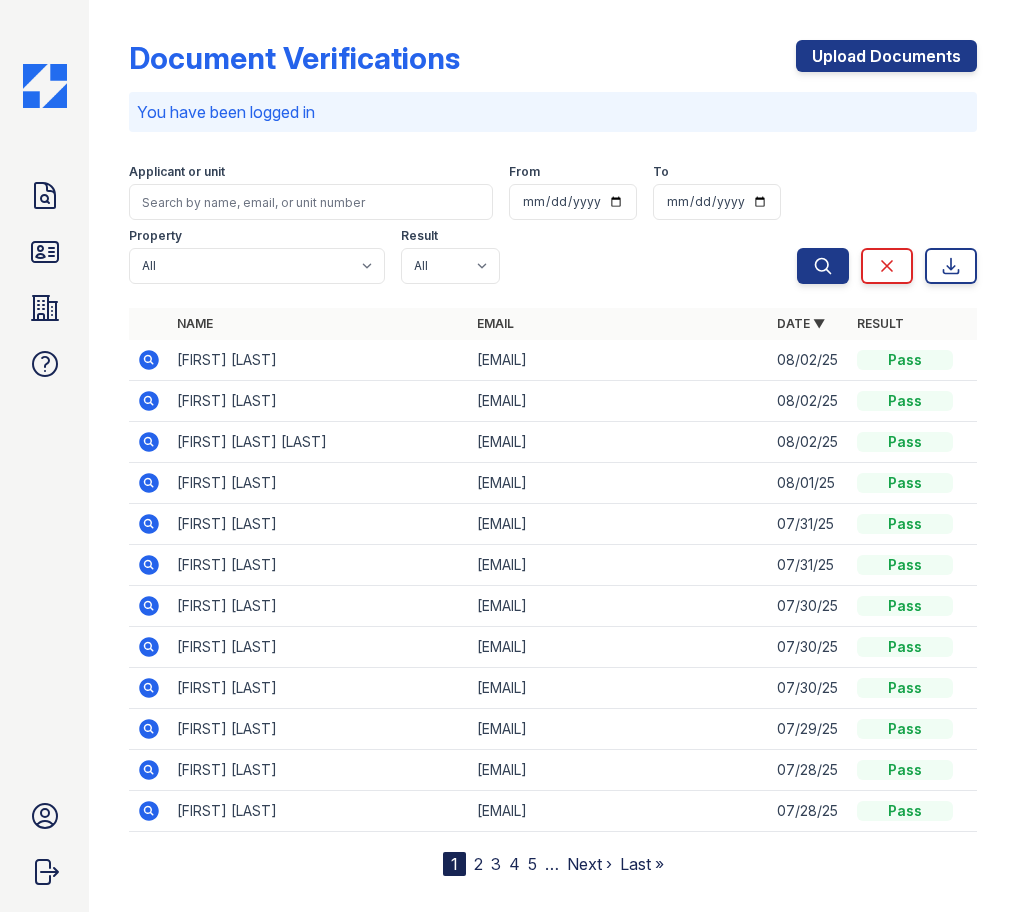 scroll, scrollTop: 0, scrollLeft: 0, axis: both 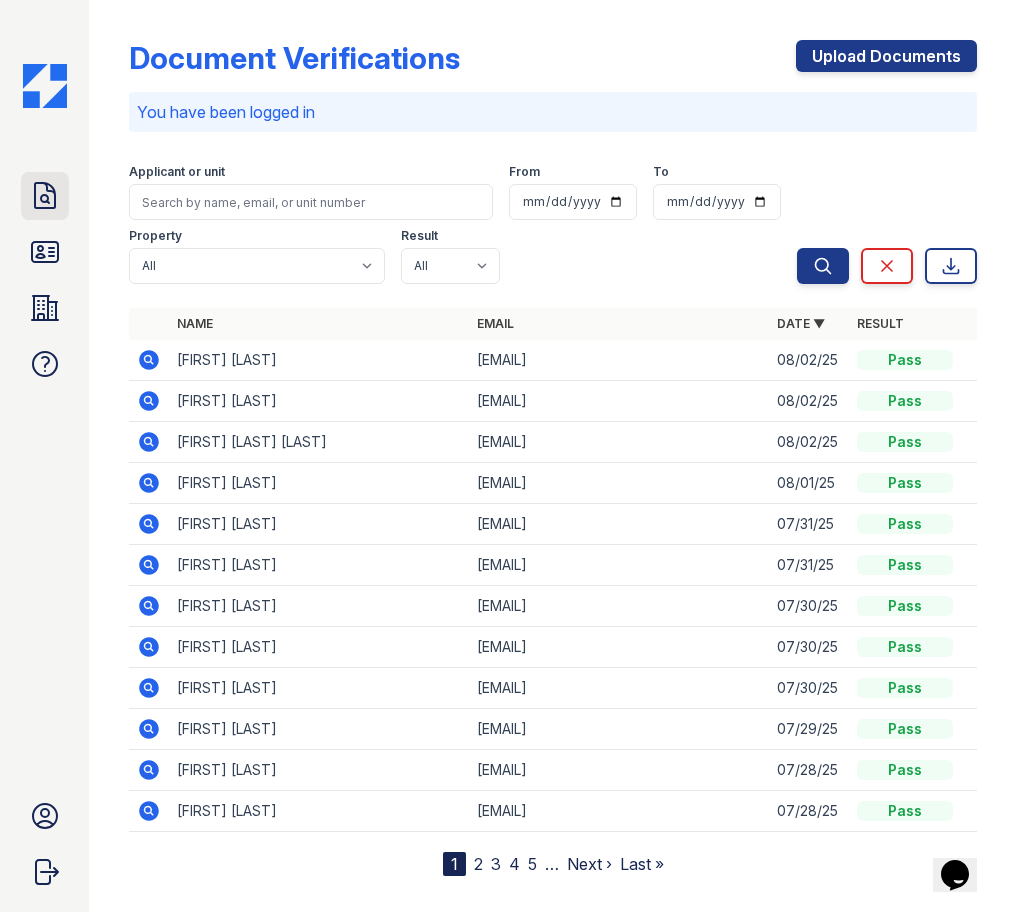 click 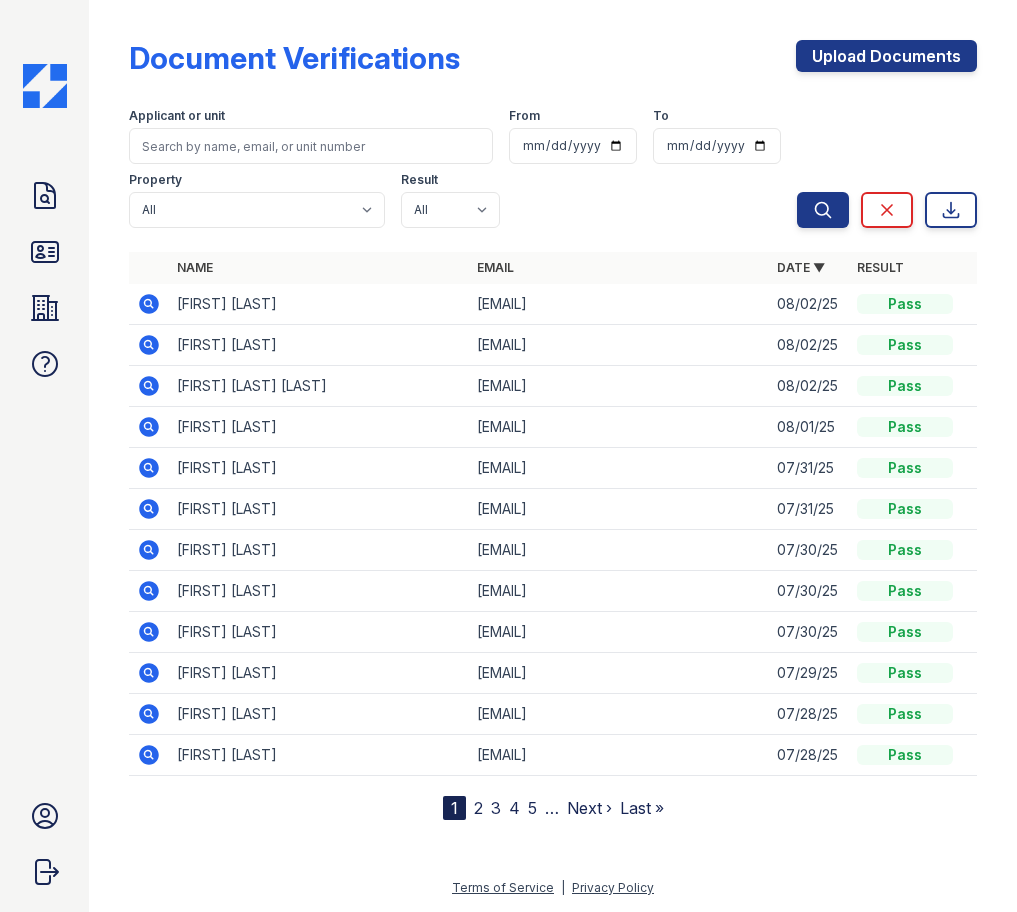 click 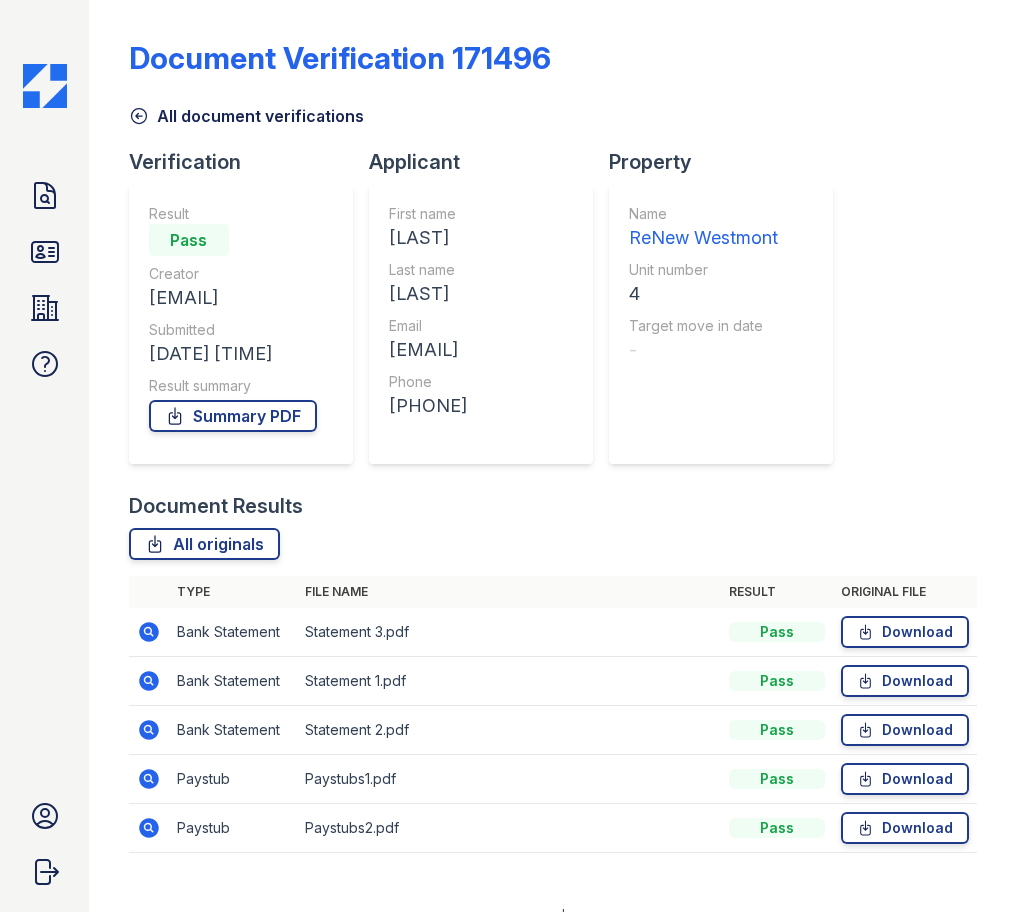 scroll, scrollTop: 0, scrollLeft: 0, axis: both 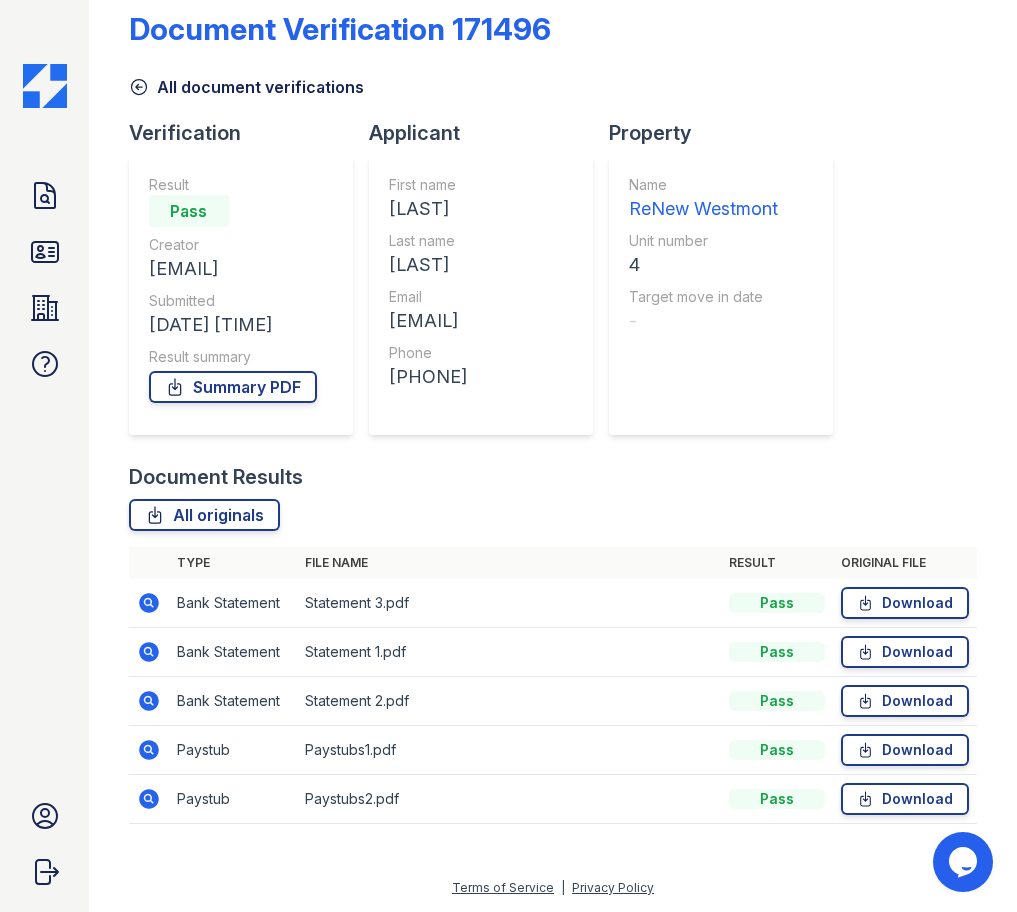 click 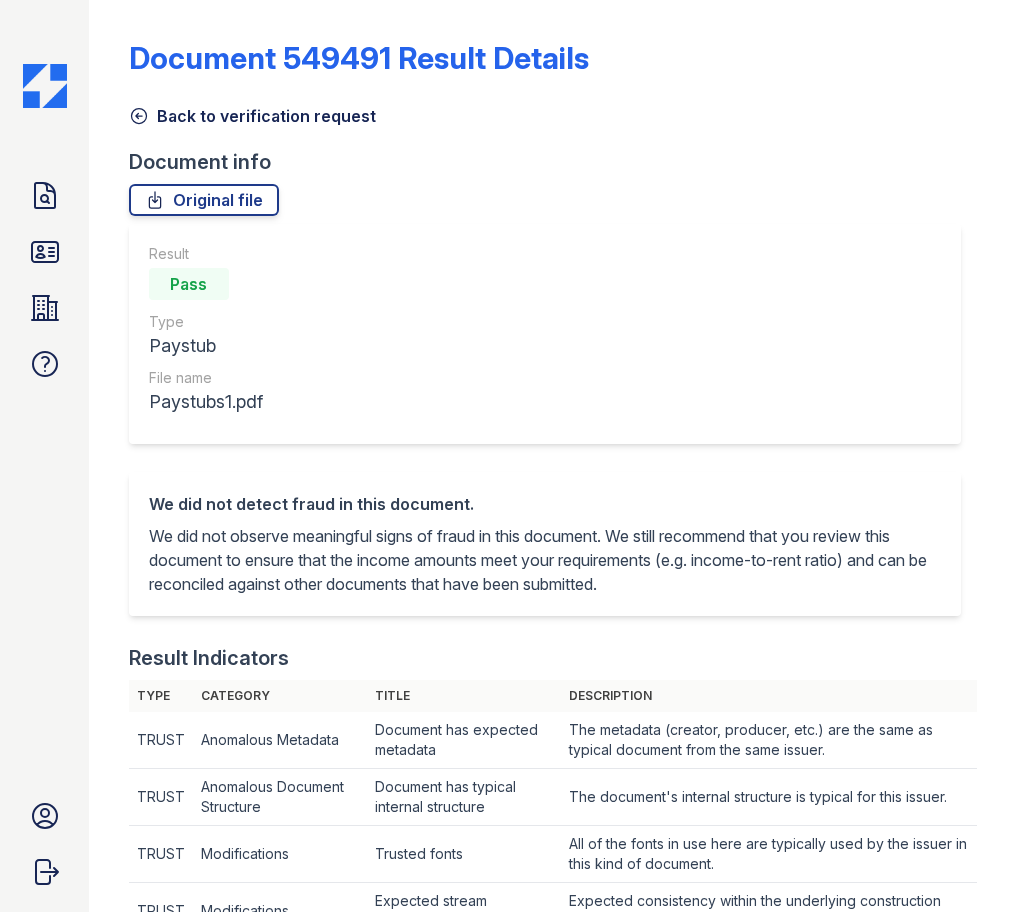 scroll, scrollTop: 0, scrollLeft: 0, axis: both 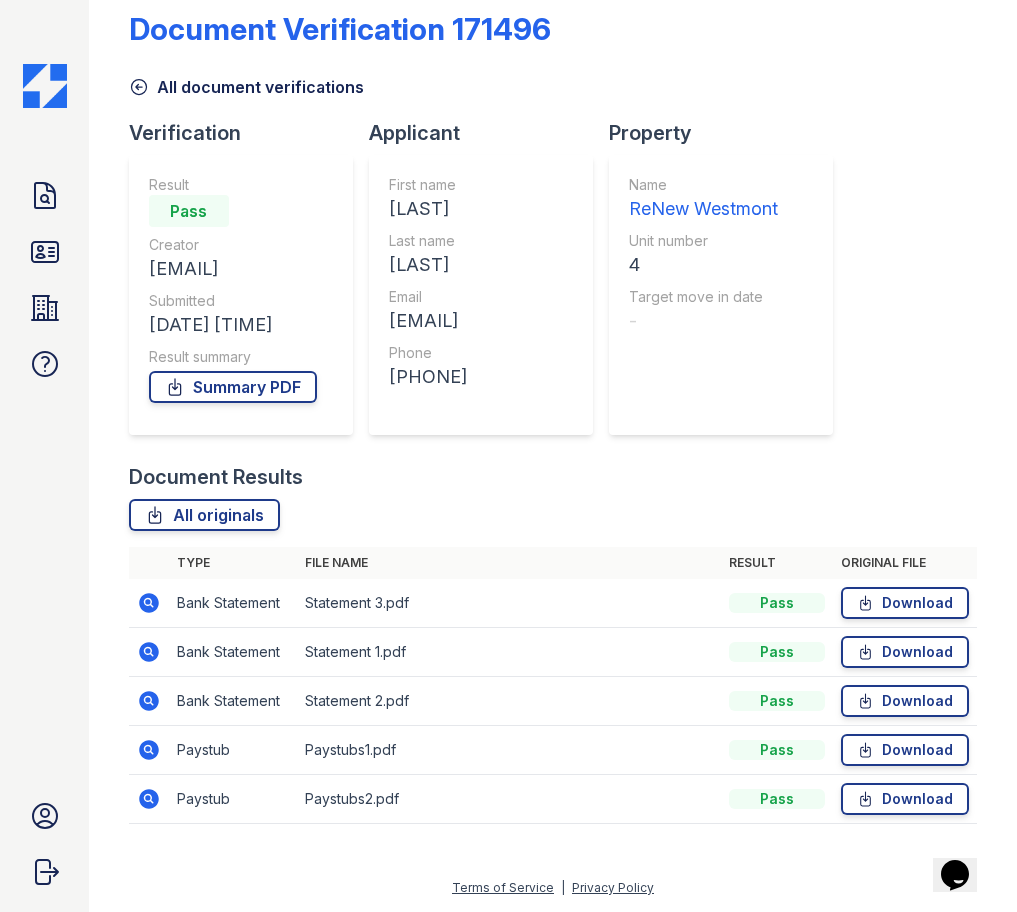 click 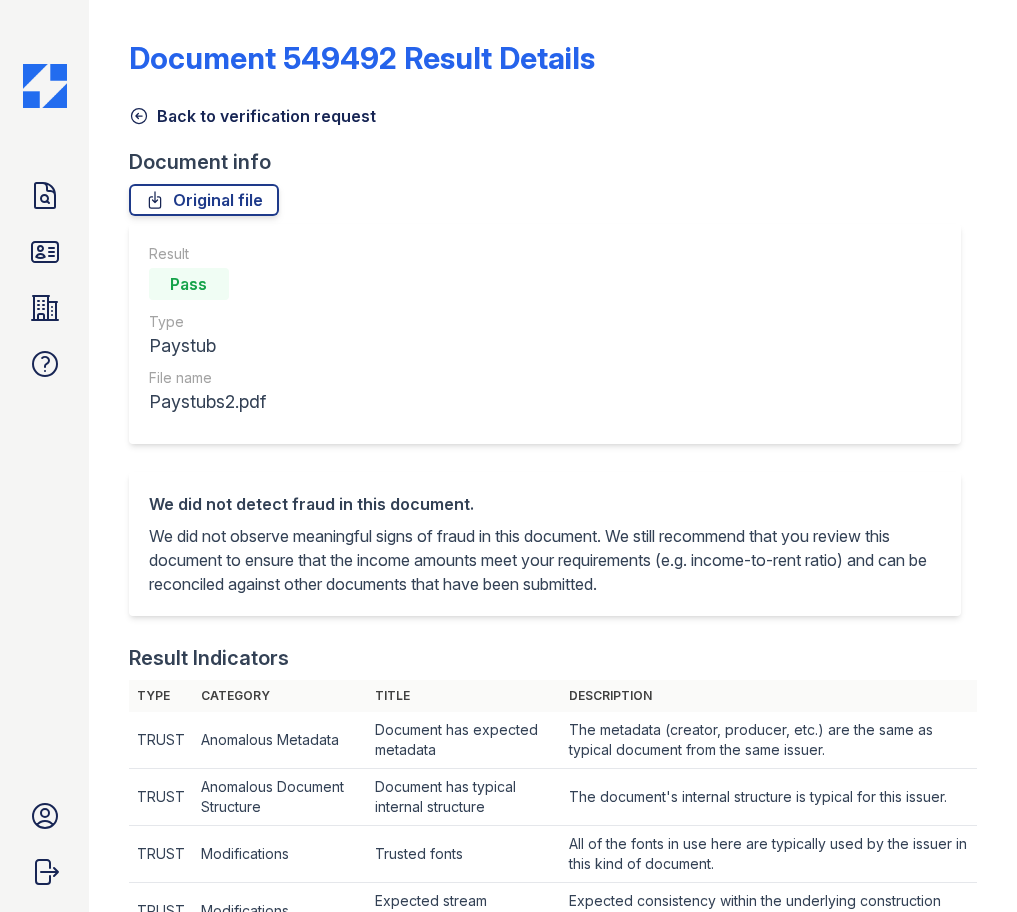 scroll, scrollTop: 0, scrollLeft: 0, axis: both 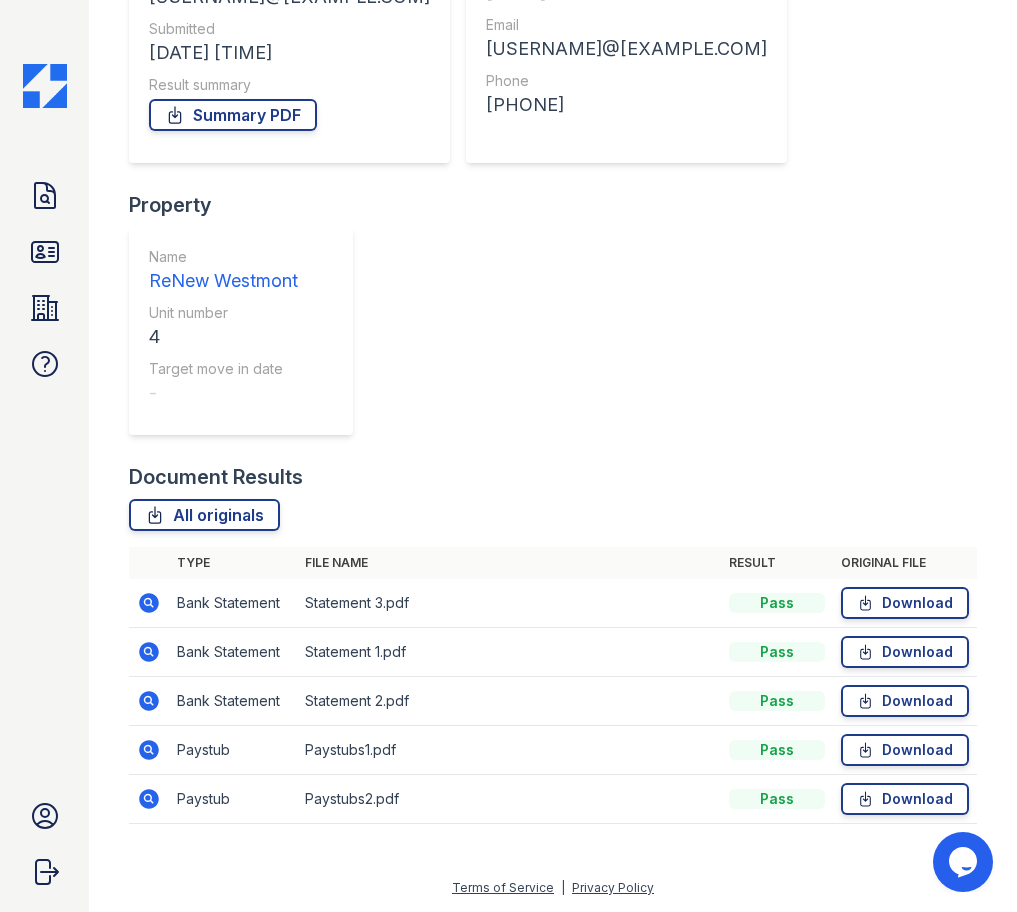 drag, startPoint x: 146, startPoint y: 794, endPoint x: 198, endPoint y: 765, distance: 59.5399 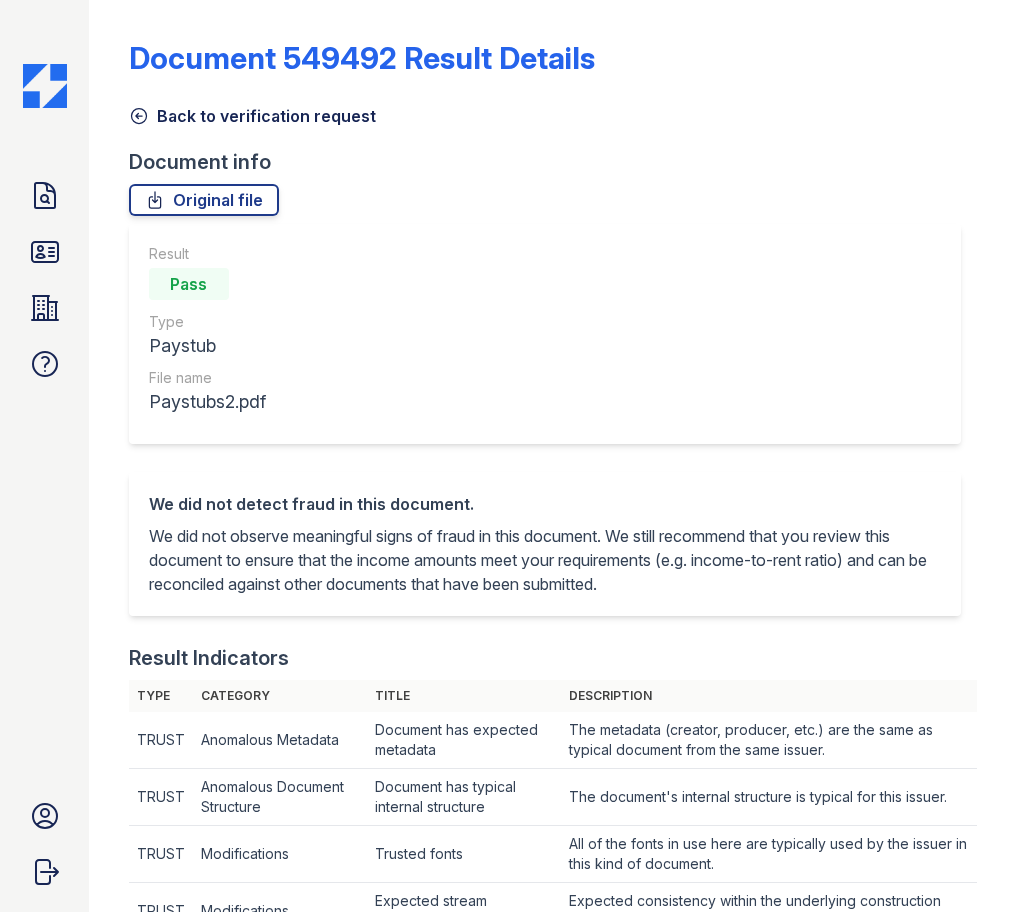 scroll, scrollTop: 0, scrollLeft: 0, axis: both 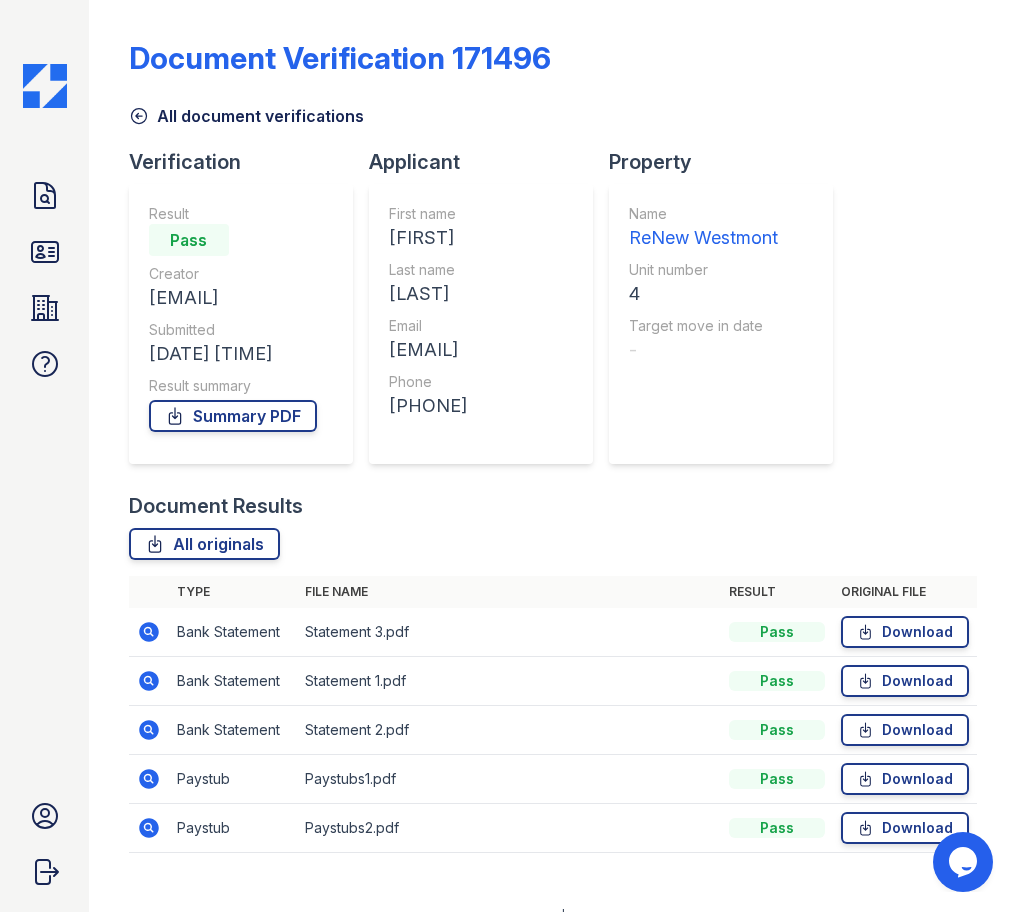 click on "Verification
Result
Pass
Creator
claytonmason23@gmail.com
Submitted
08/02/25 02:23:55 PM
Result summary
Summary PDF
Applicant
First name
Clayton
Last name
Mason
Email
claytonmason23@gmail.com
Phone
+18155494696
Property
Name
ReNew Westmont
Unit number
4
Target move in date
-" at bounding box center (489, 320) 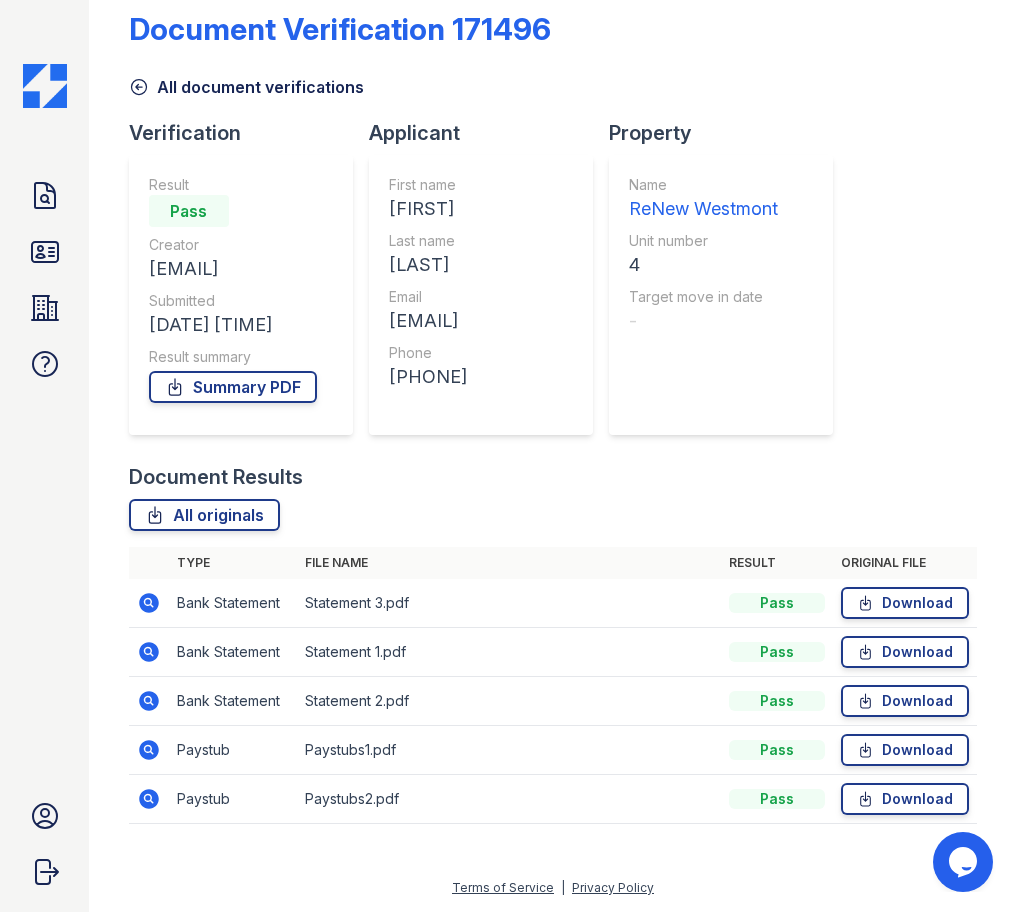 scroll, scrollTop: 301, scrollLeft: 0, axis: vertical 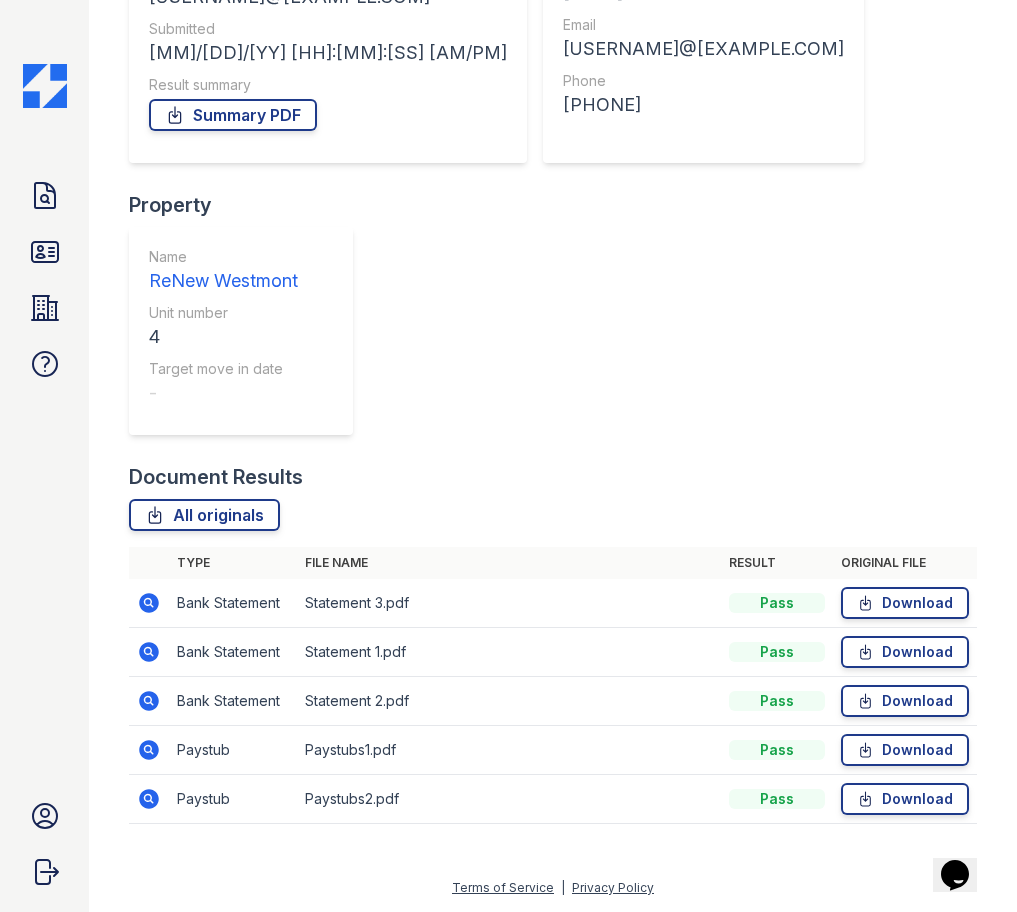 click 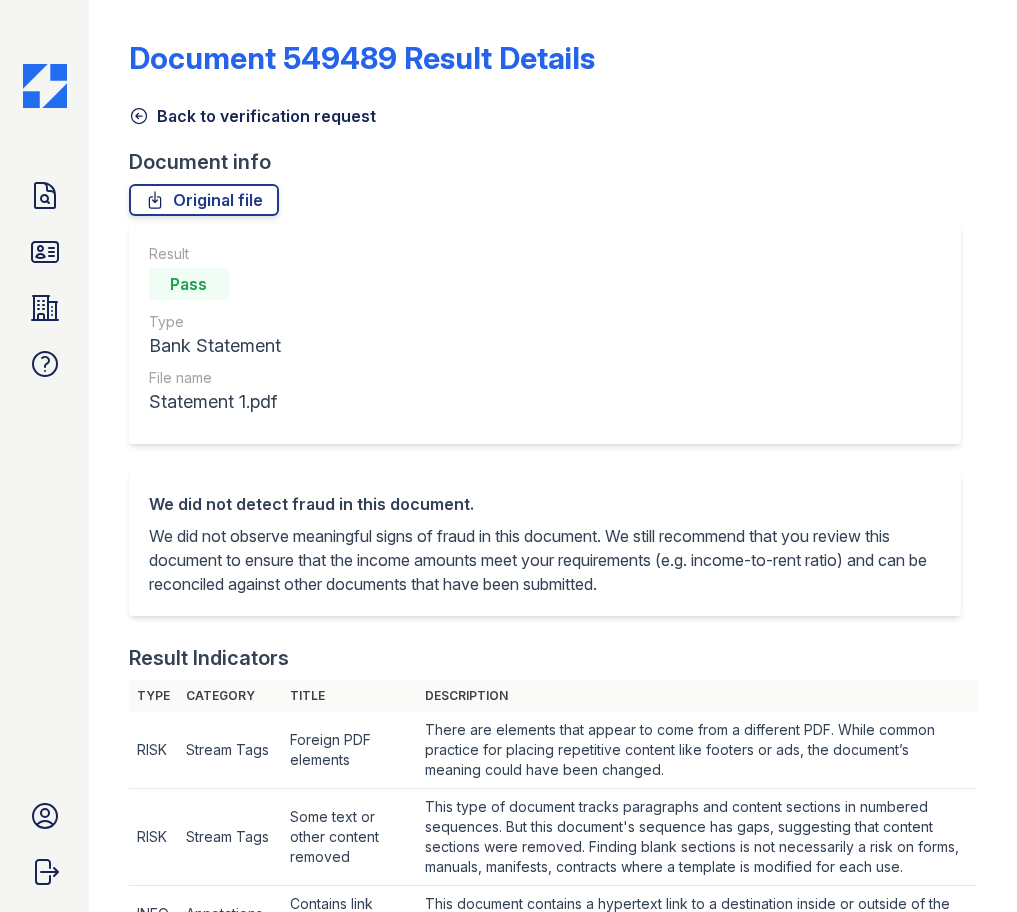 scroll, scrollTop: 0, scrollLeft: 0, axis: both 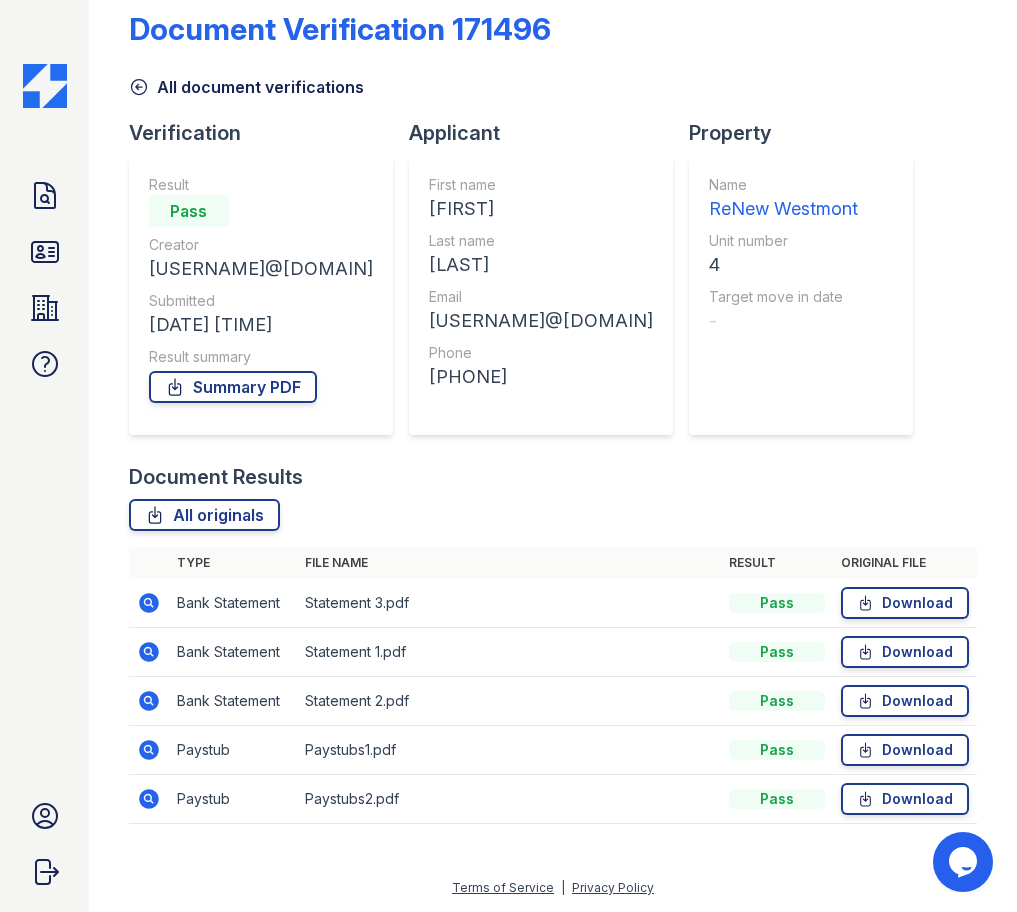 click 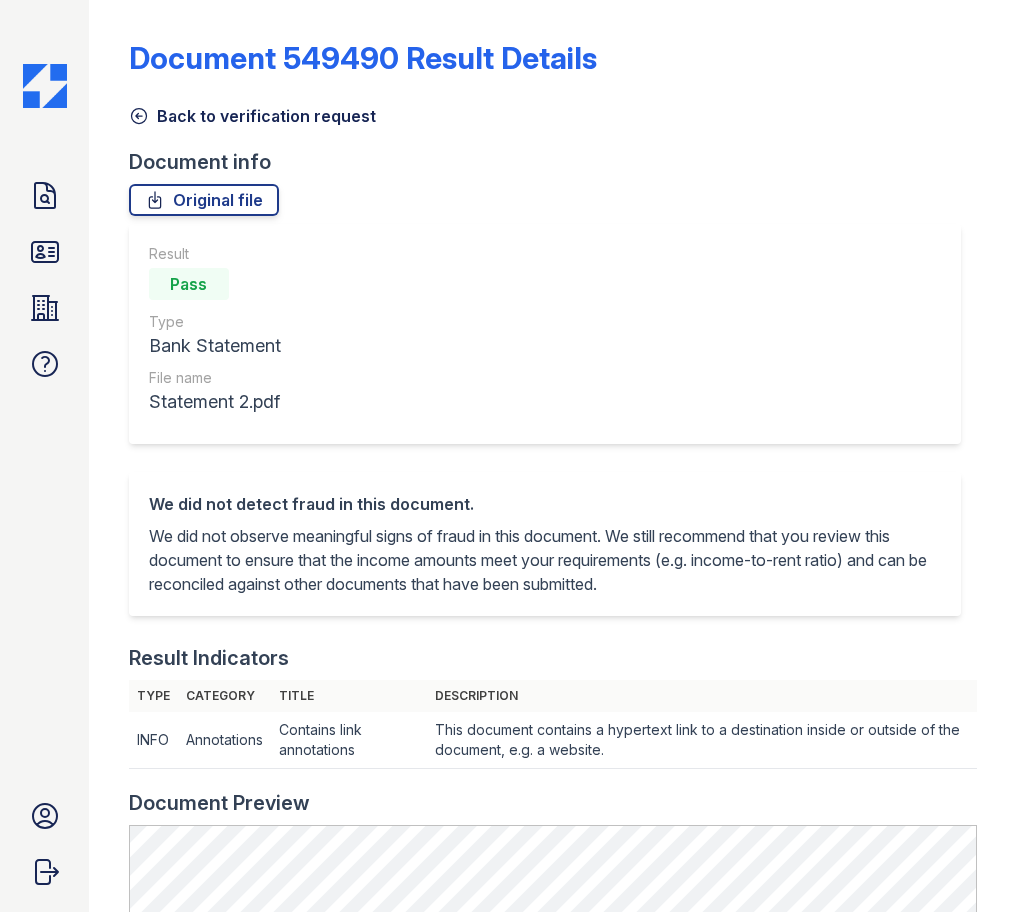 scroll, scrollTop: 0, scrollLeft: 0, axis: both 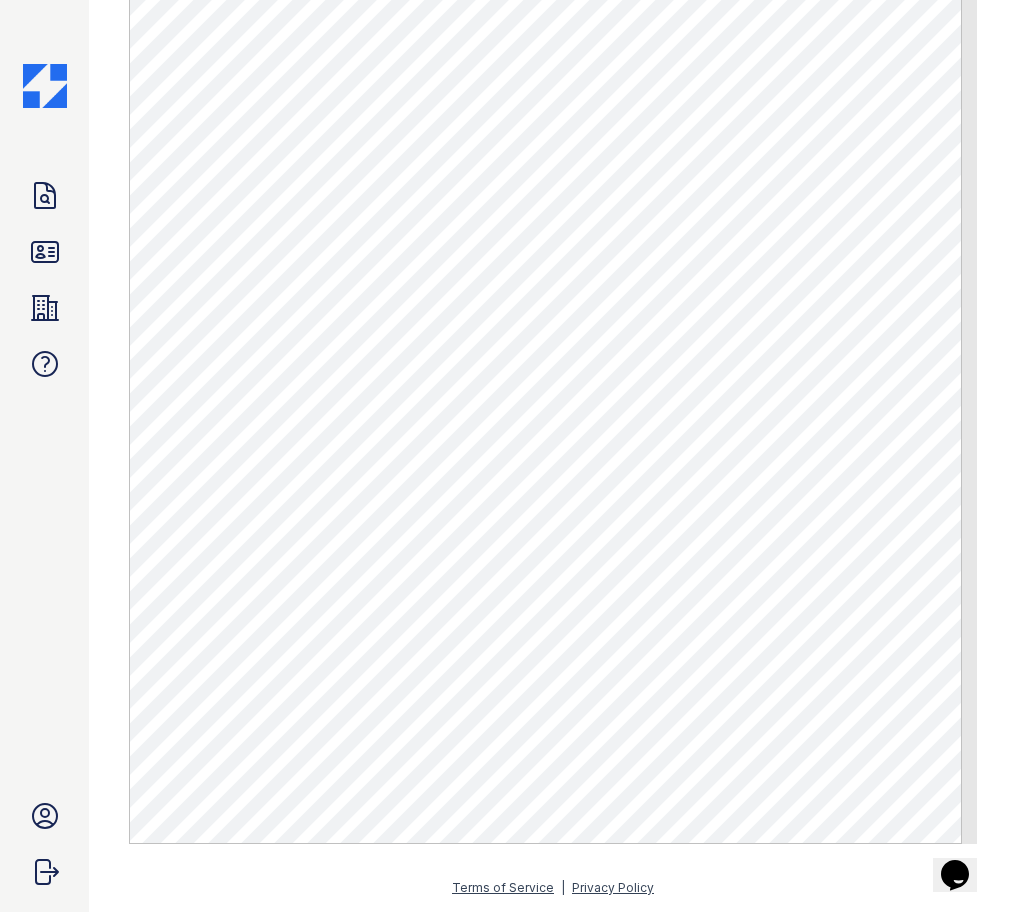 click on "Doc Verifications
ID Verifications
Properties
FAQ" at bounding box center (45, 280) 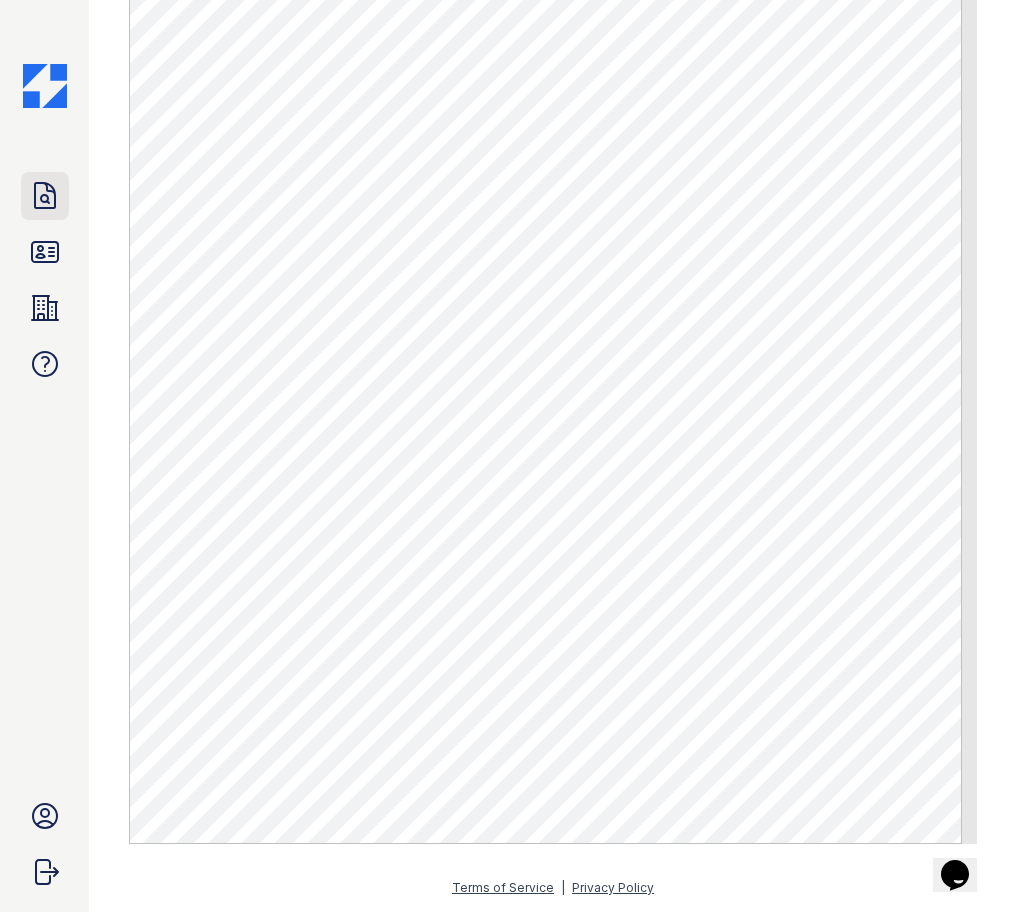 click 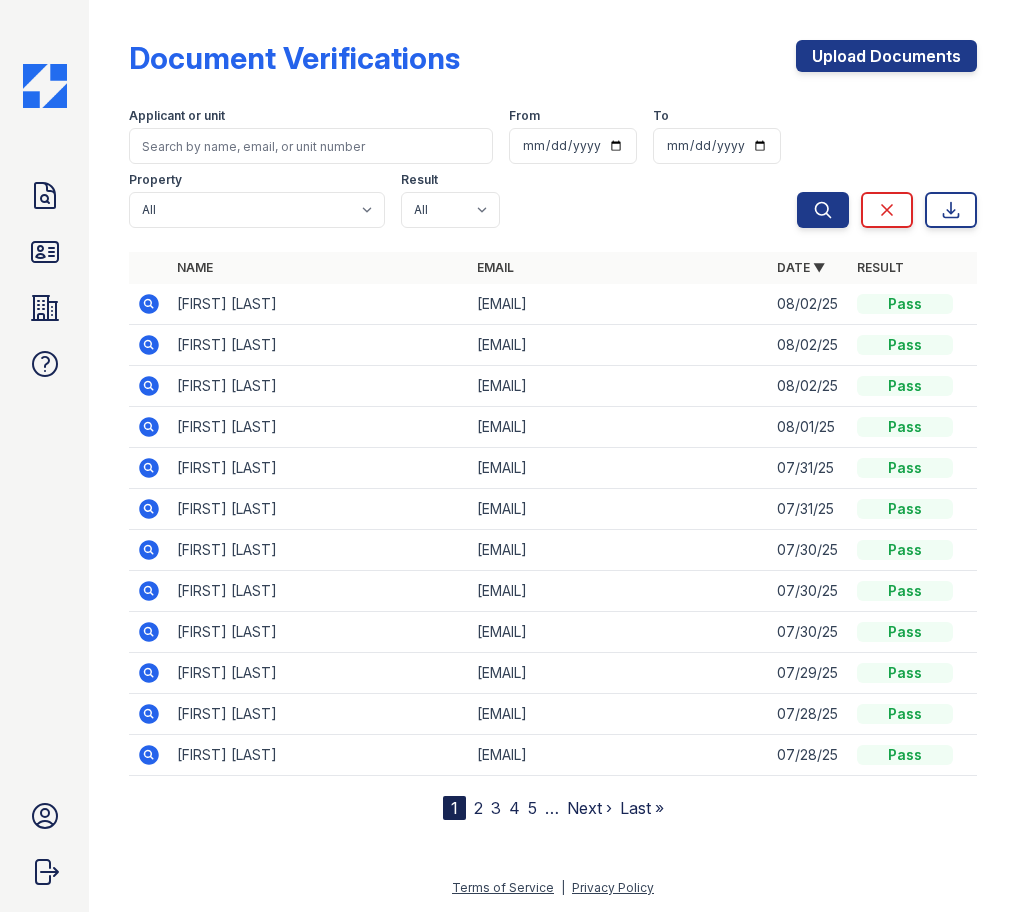 click at bounding box center [553, 864] 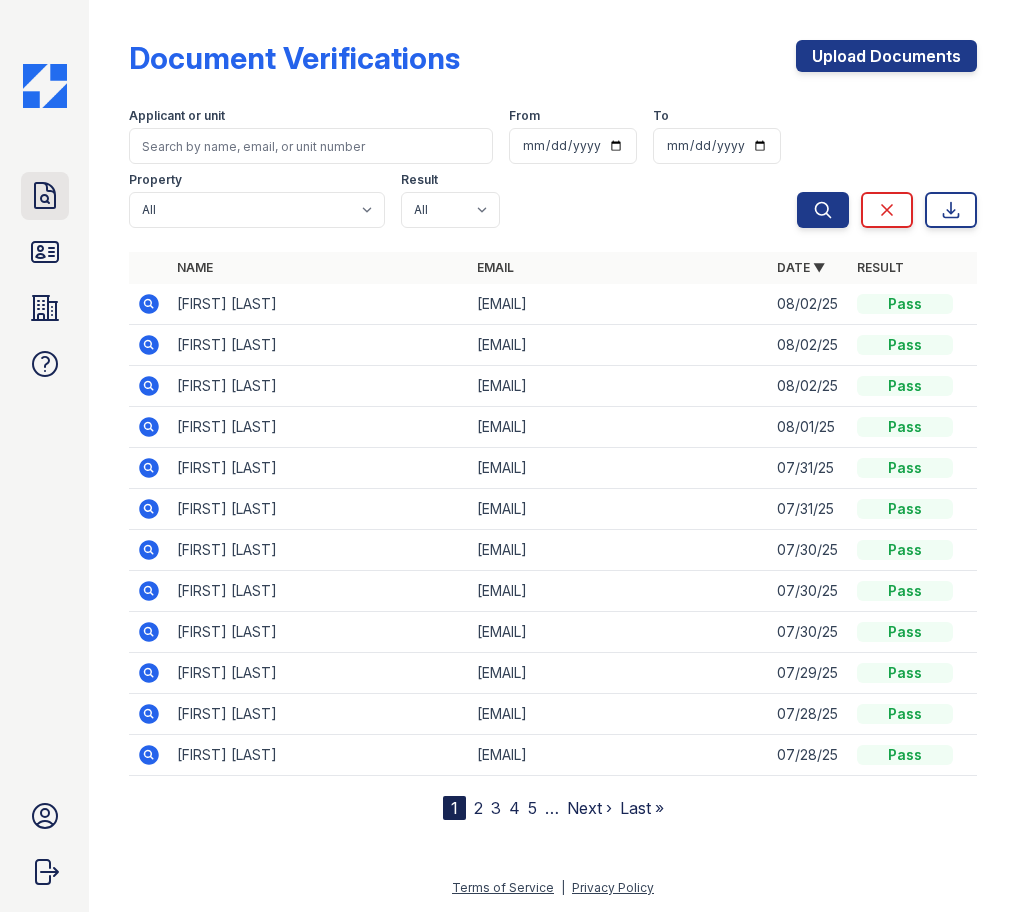 click 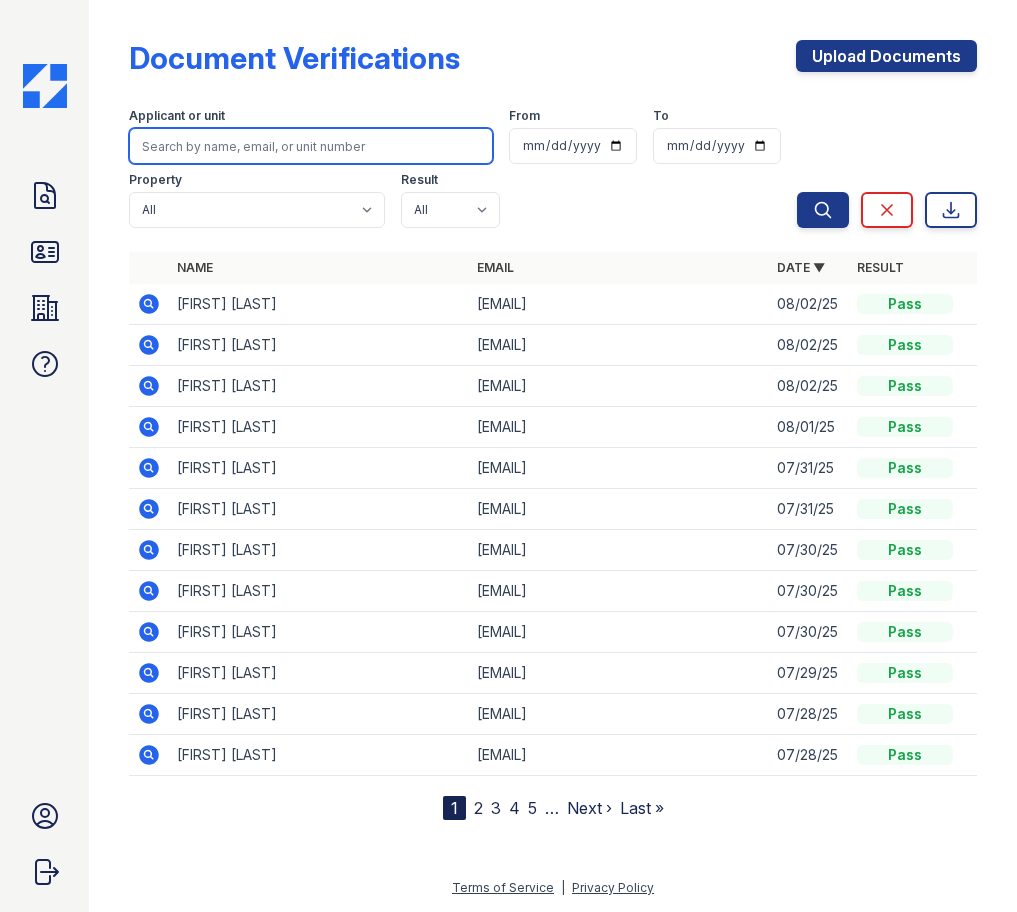 click at bounding box center (311, 146) 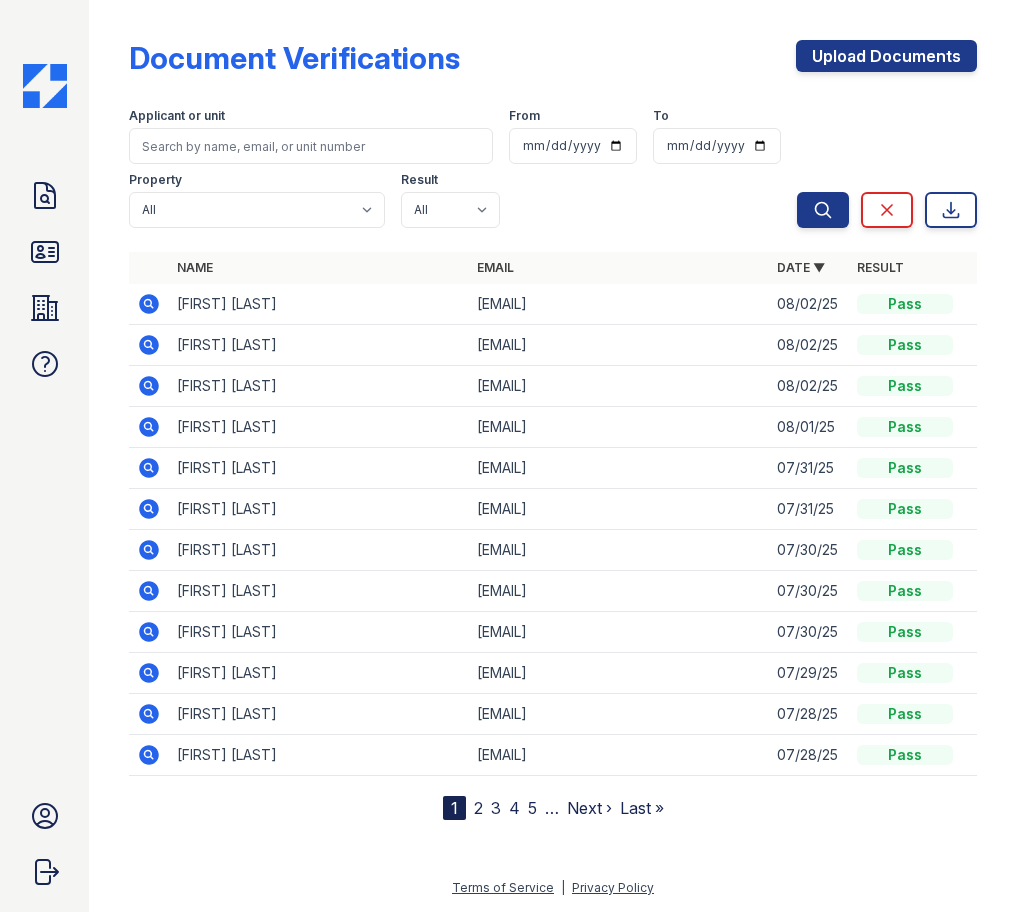 click on "Applicant or unit
From
To
Property
All
ReNew Westmont
Result
All
Pass
Caution
Fail
N/a" at bounding box center [463, 164] 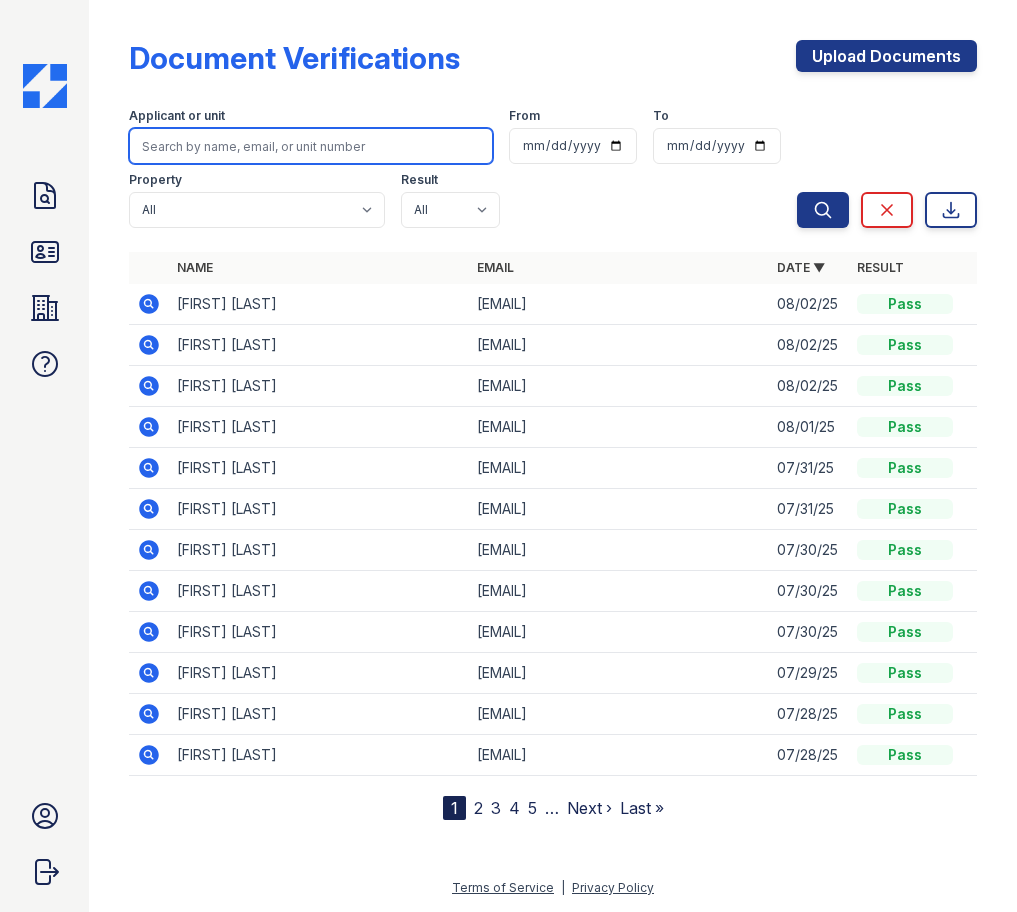 click at bounding box center (311, 146) 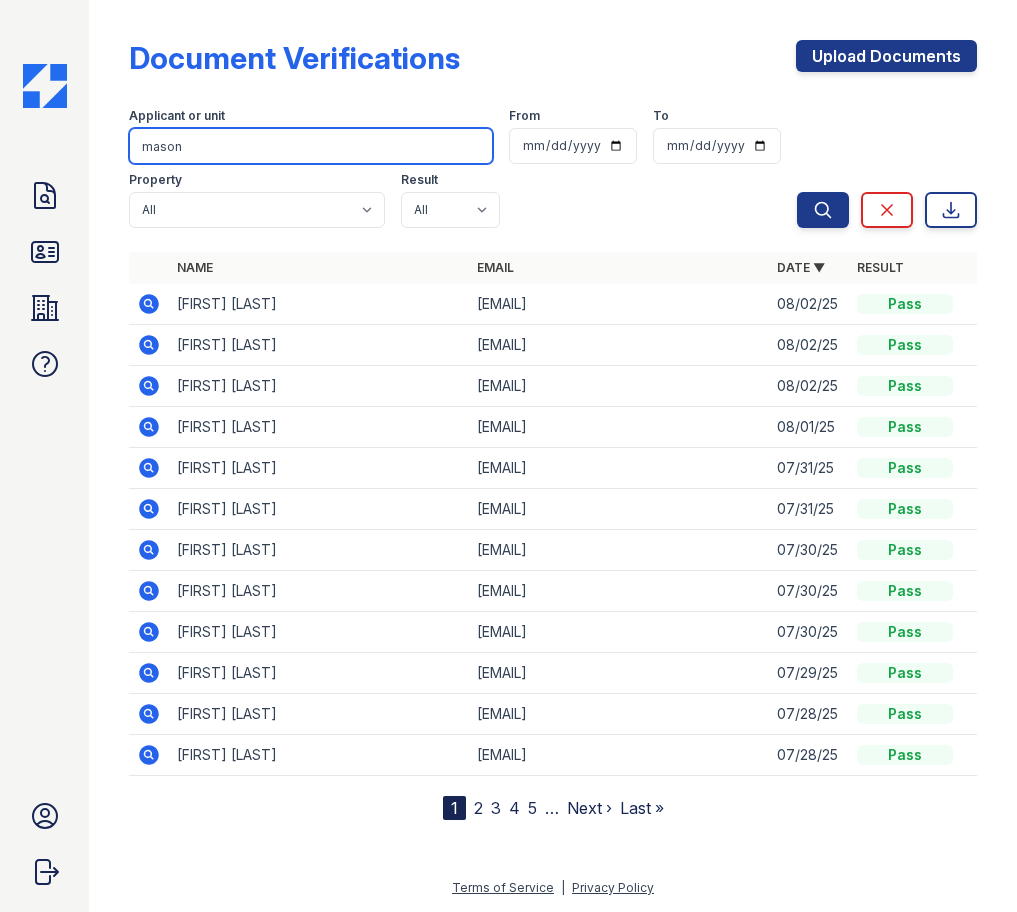 type on "mason" 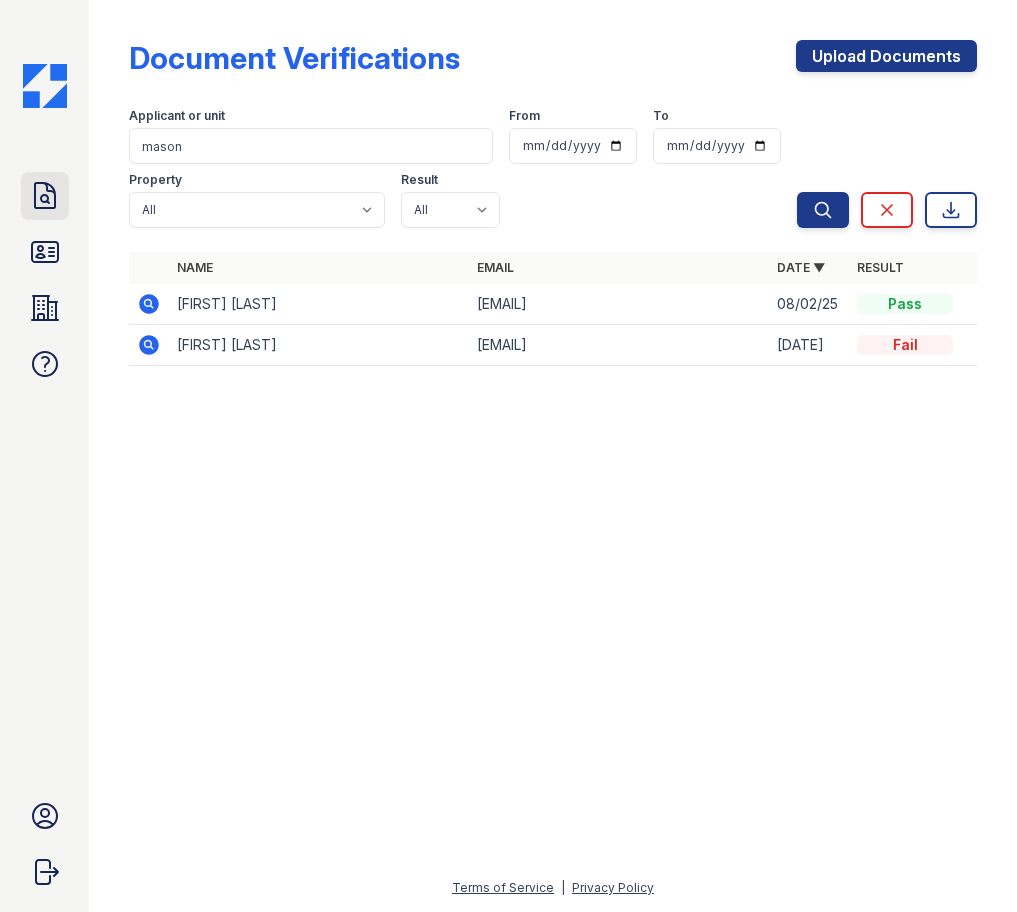 click 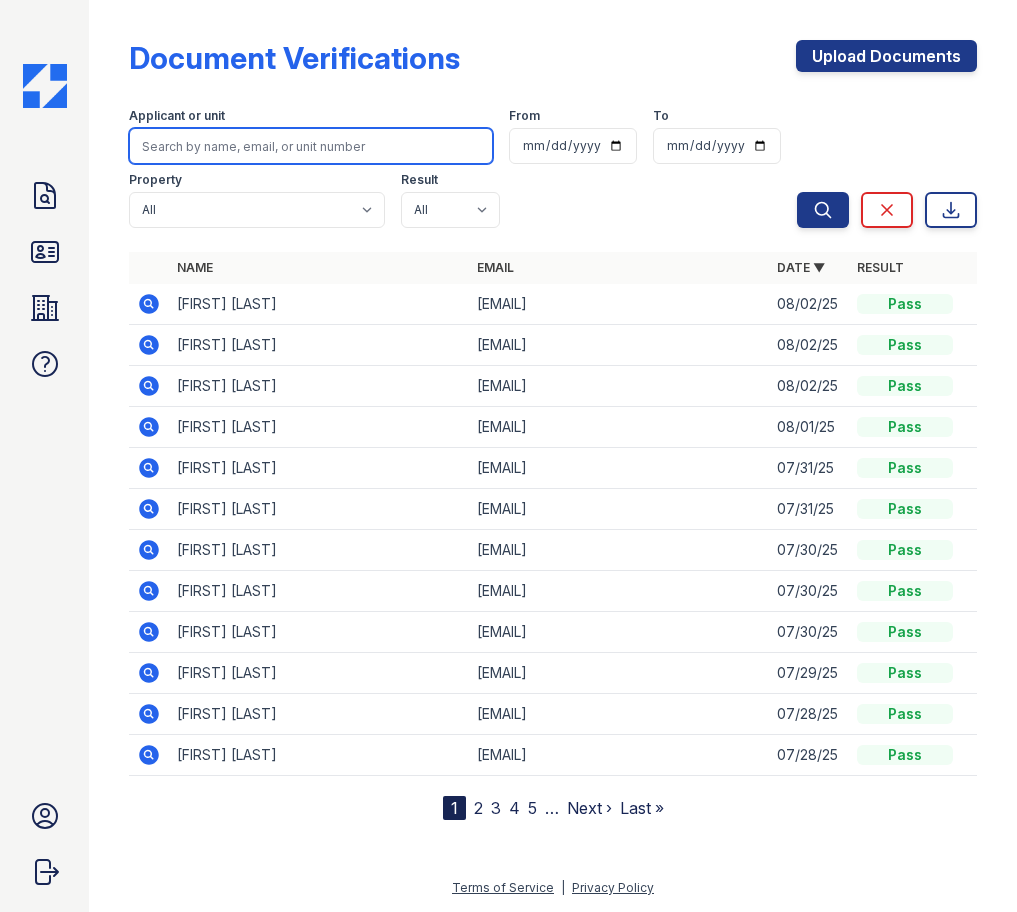 click at bounding box center [311, 146] 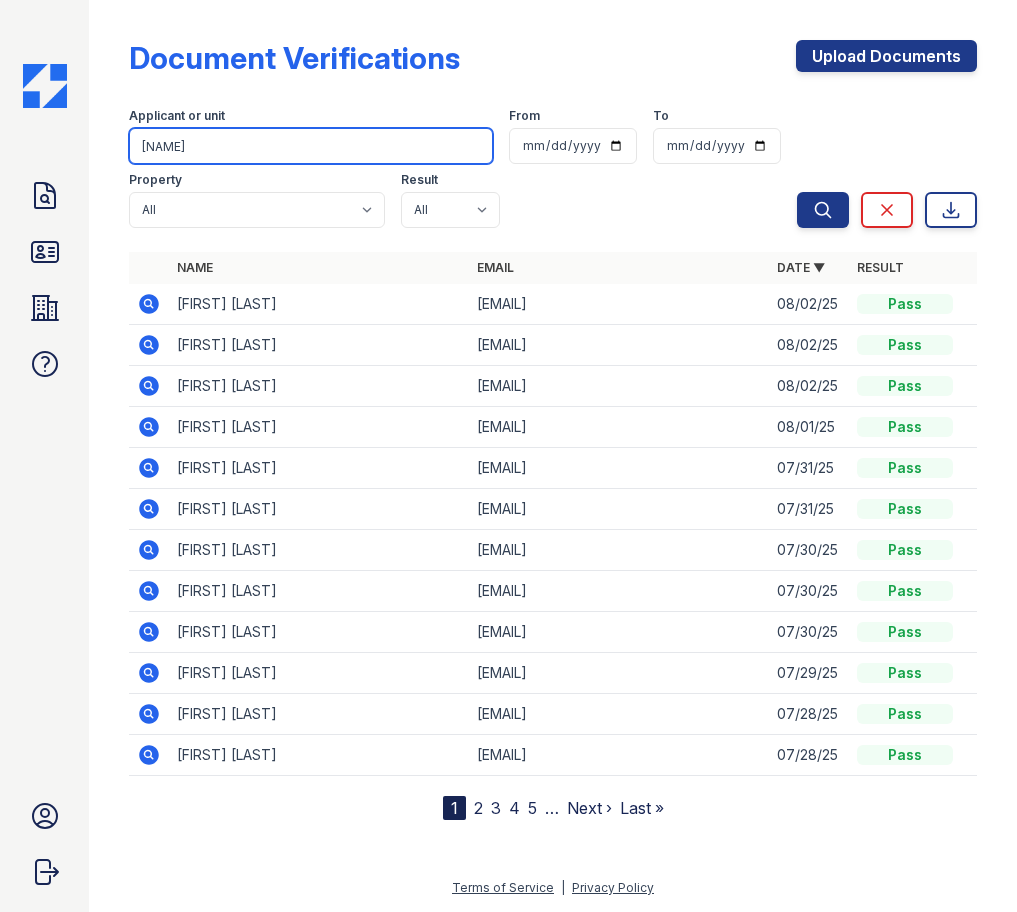 type on "clayton" 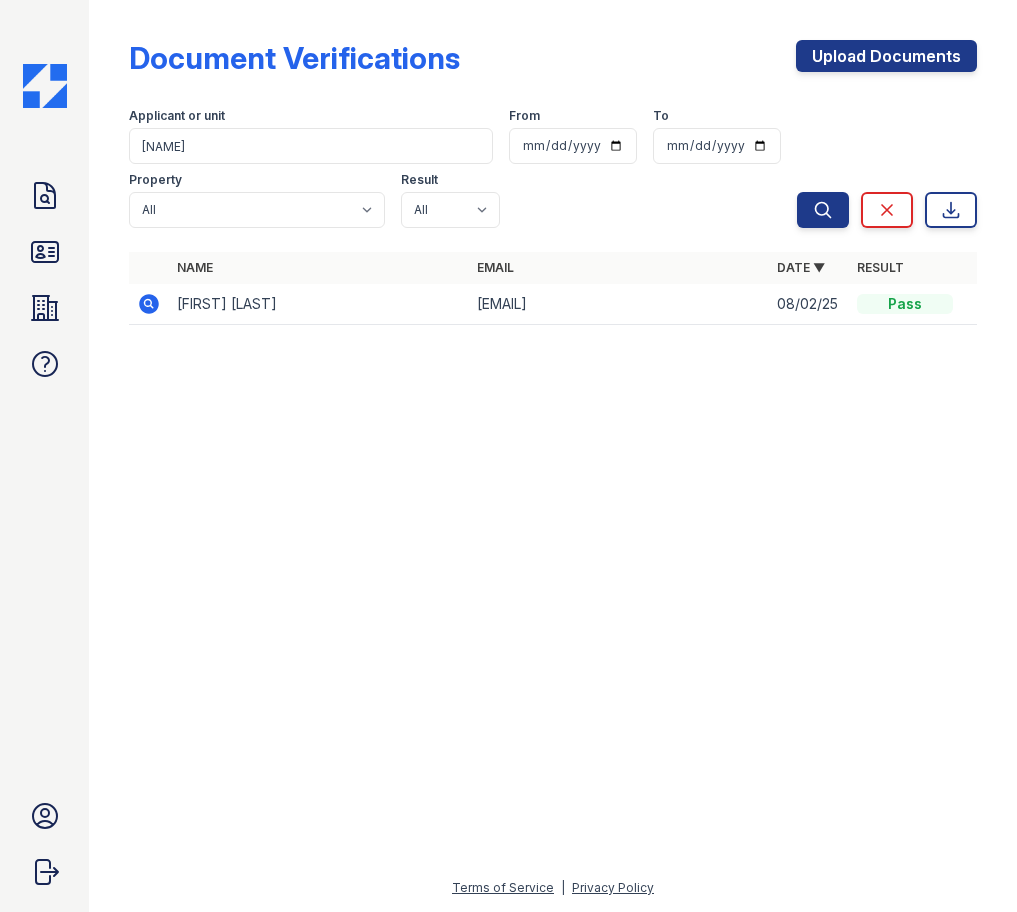 click 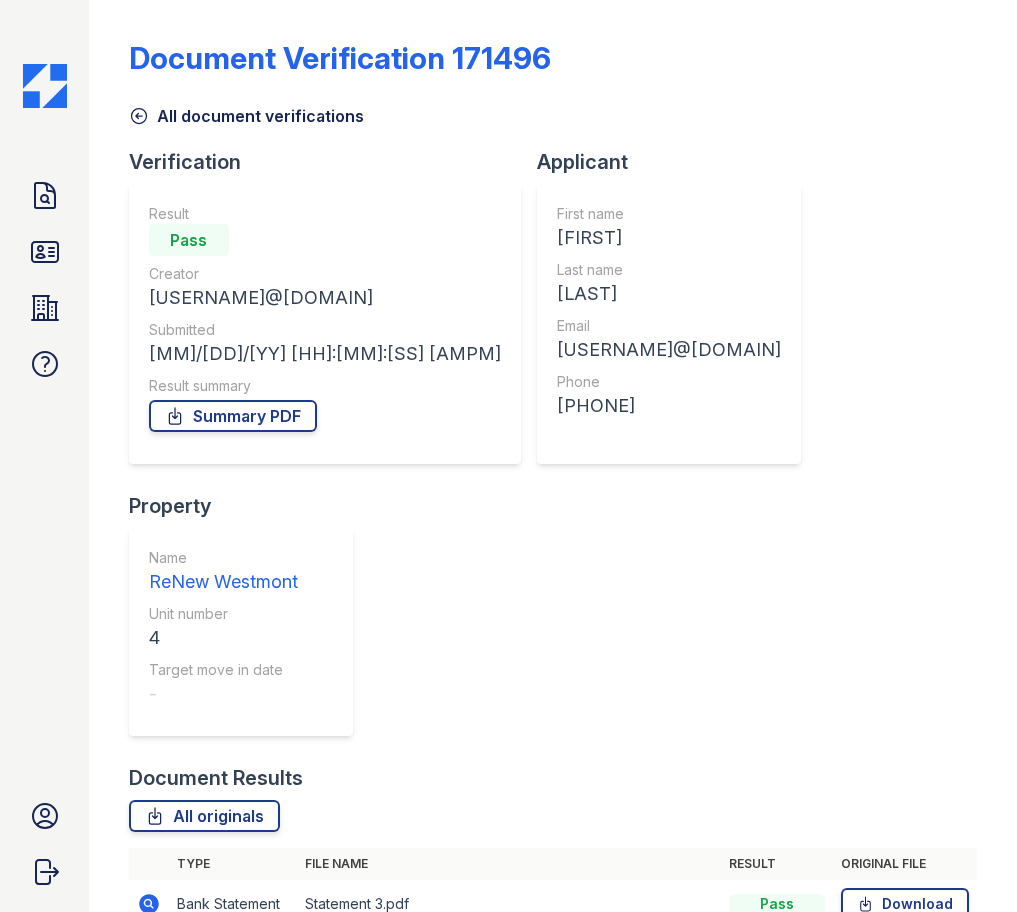 scroll, scrollTop: 0, scrollLeft: 0, axis: both 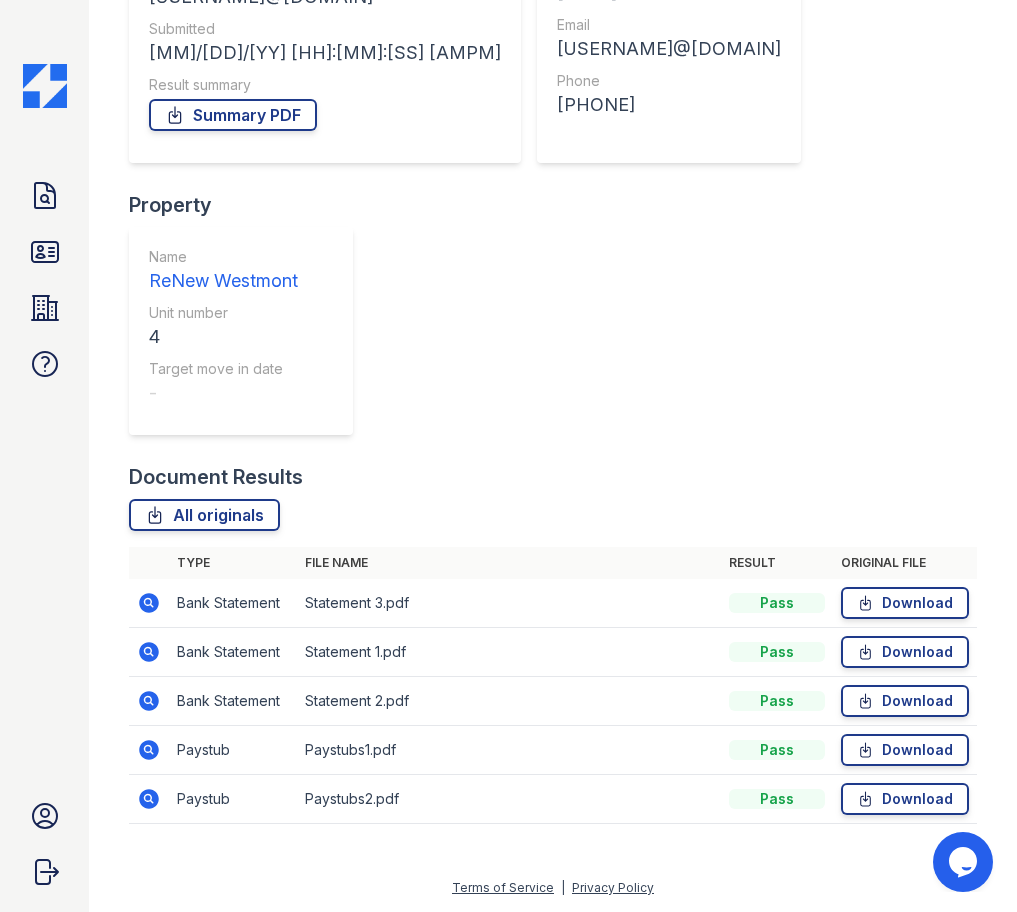 click 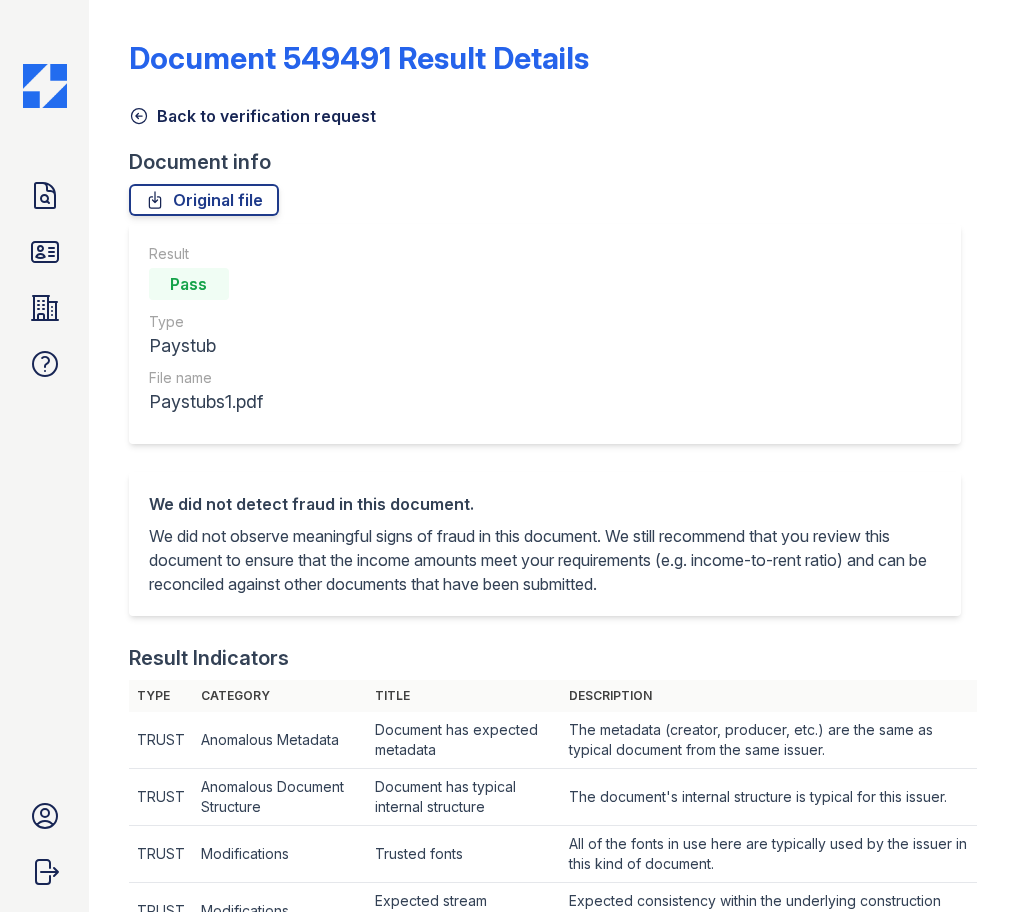 scroll, scrollTop: 0, scrollLeft: 0, axis: both 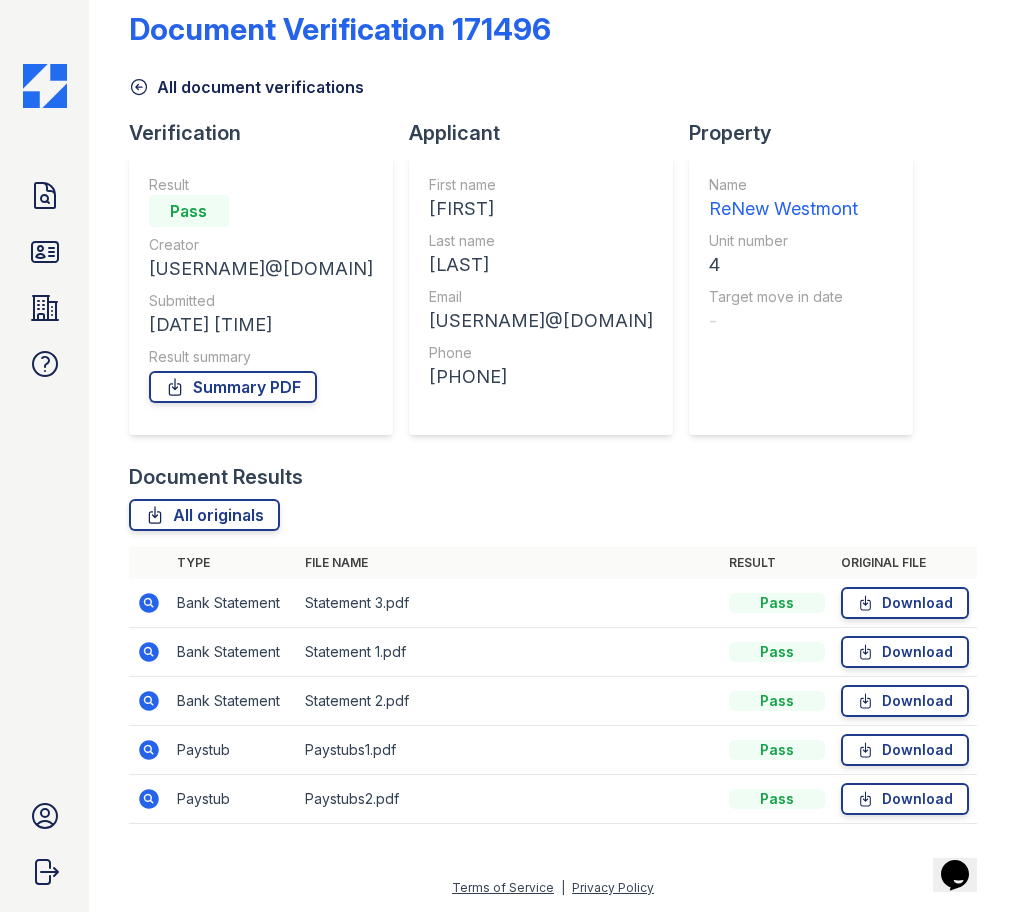 click 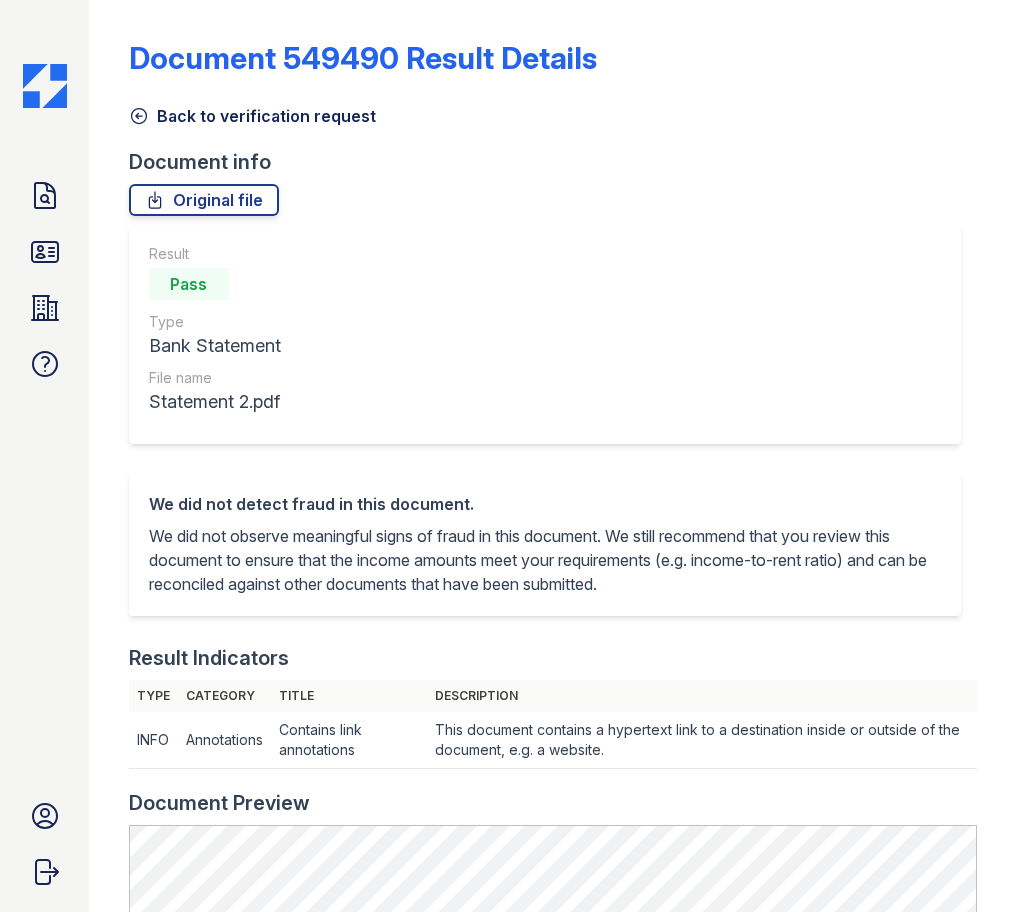 scroll, scrollTop: 0, scrollLeft: 0, axis: both 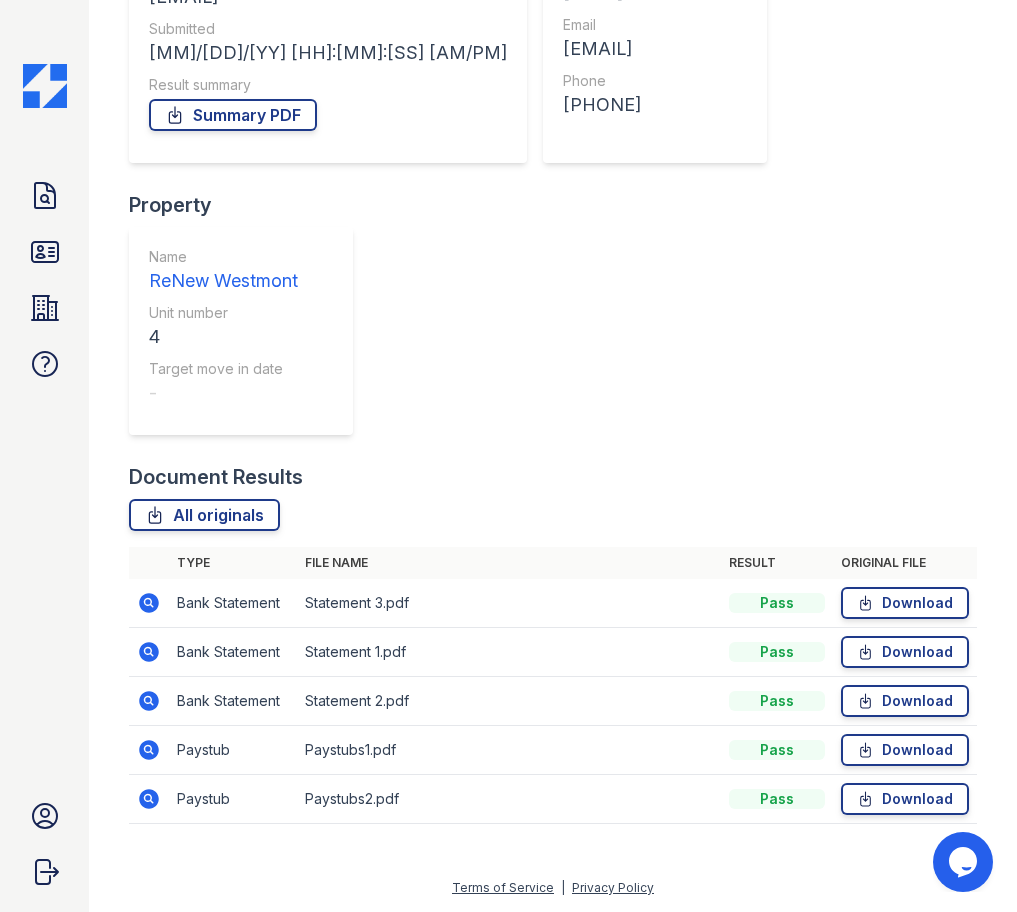 click 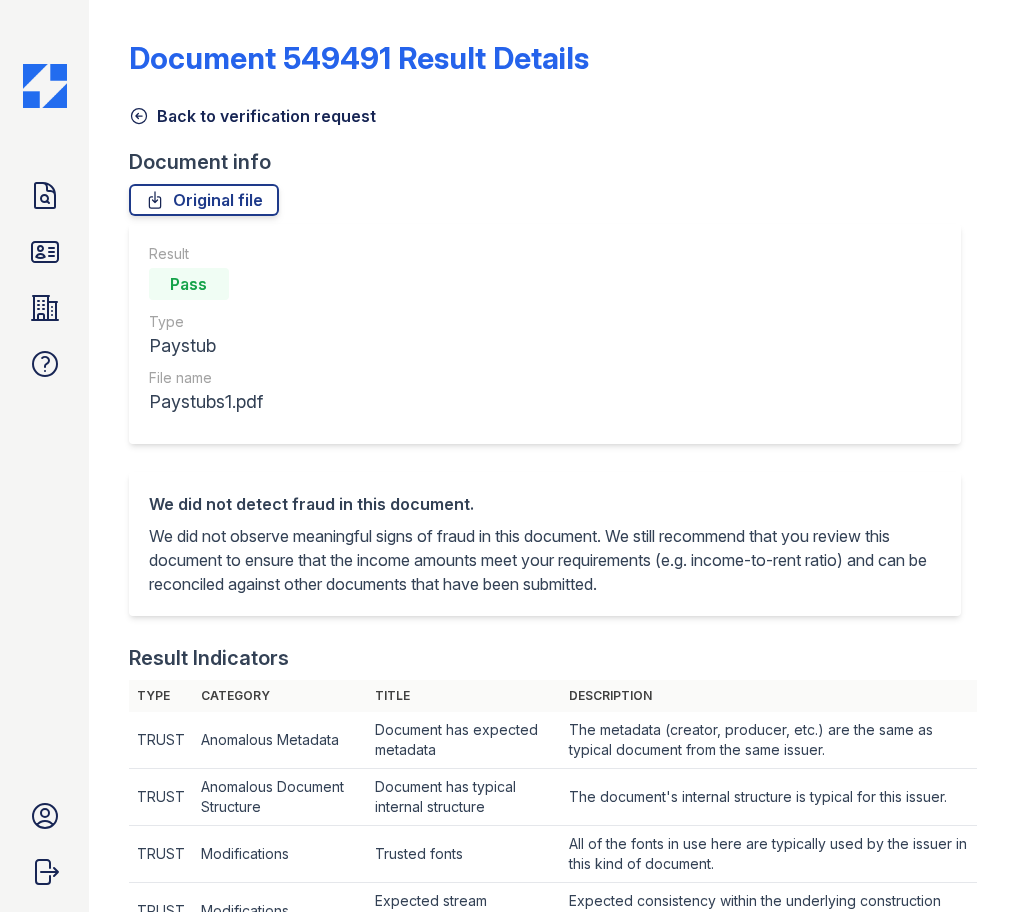 scroll, scrollTop: 0, scrollLeft: 0, axis: both 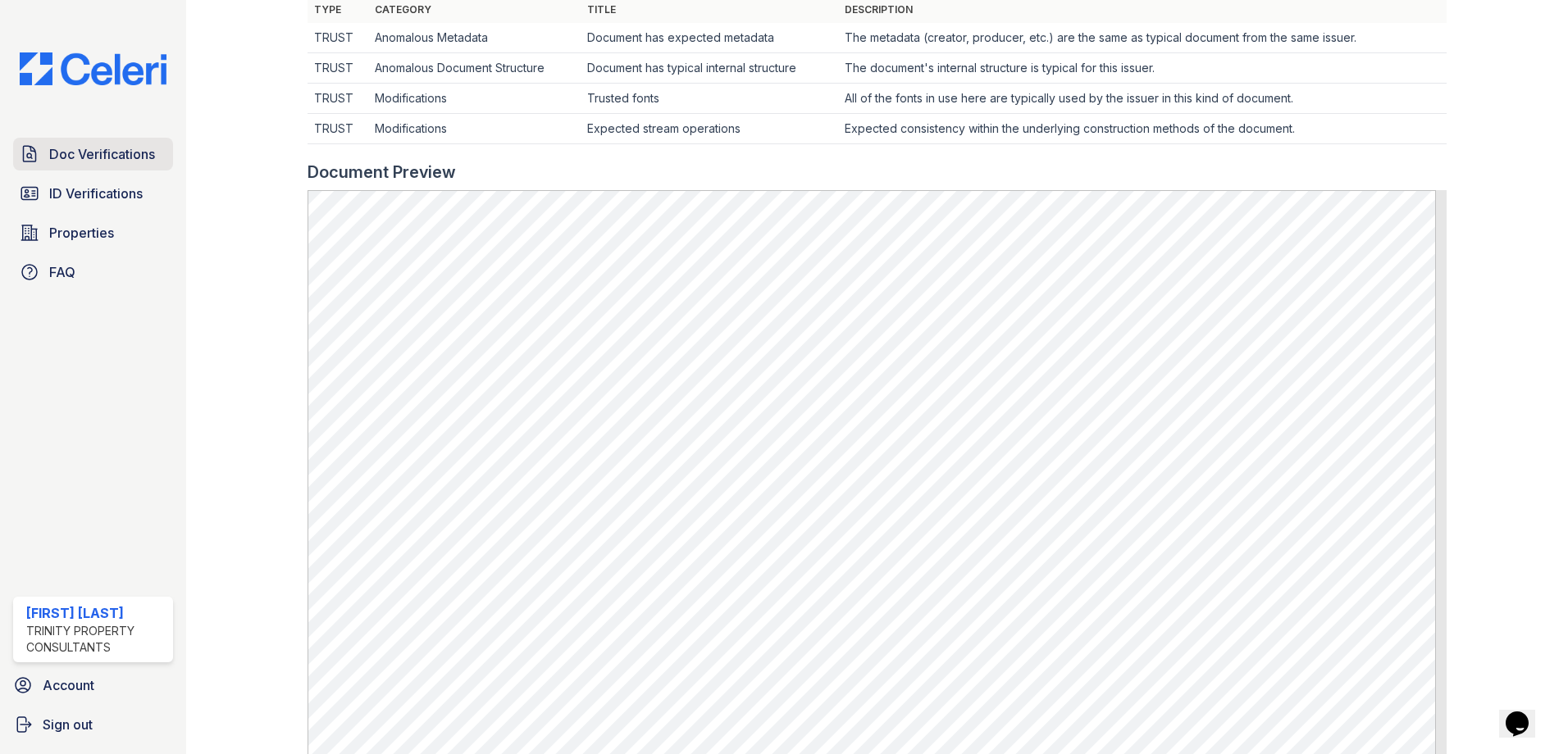 click on "Doc Verifications" at bounding box center [93, 154] 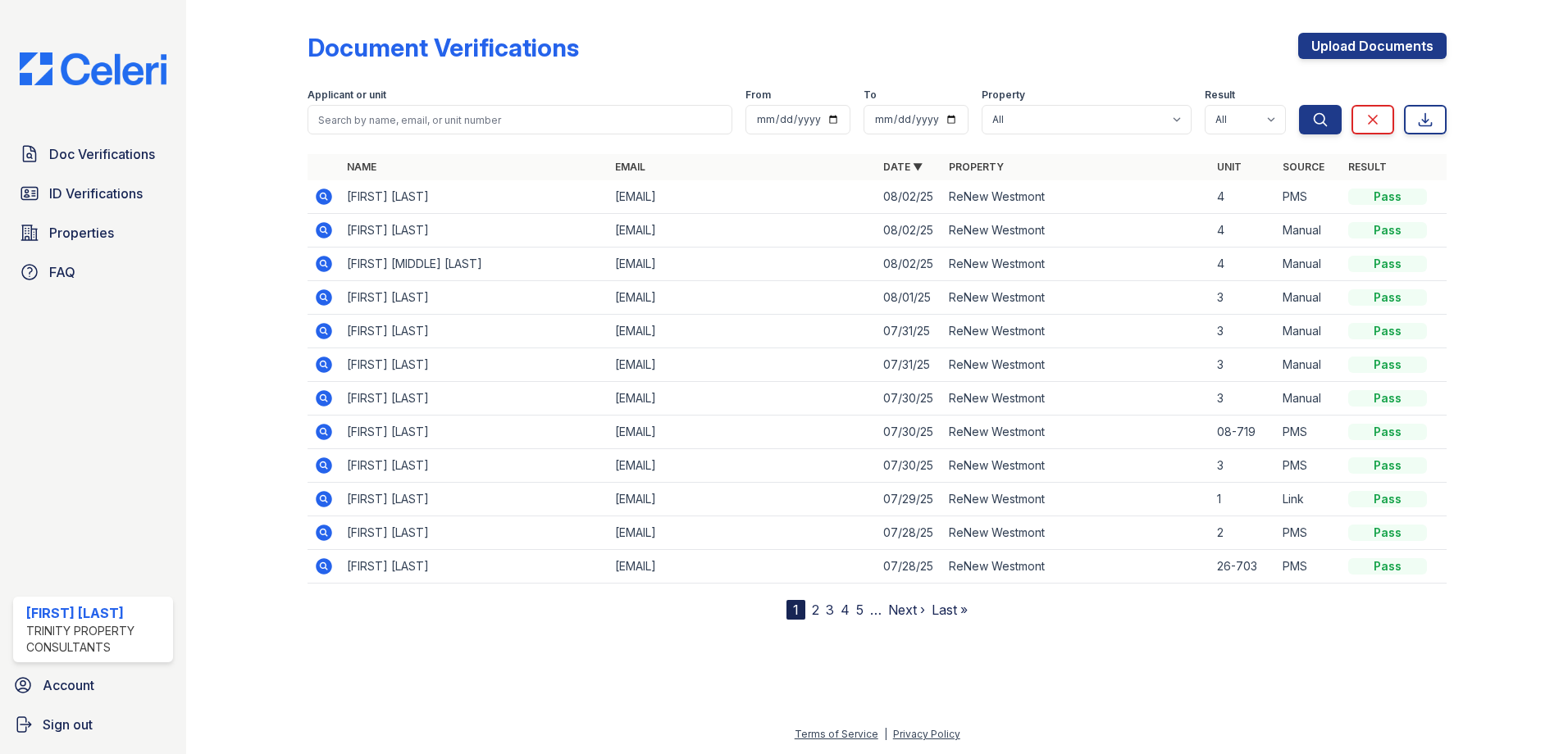click 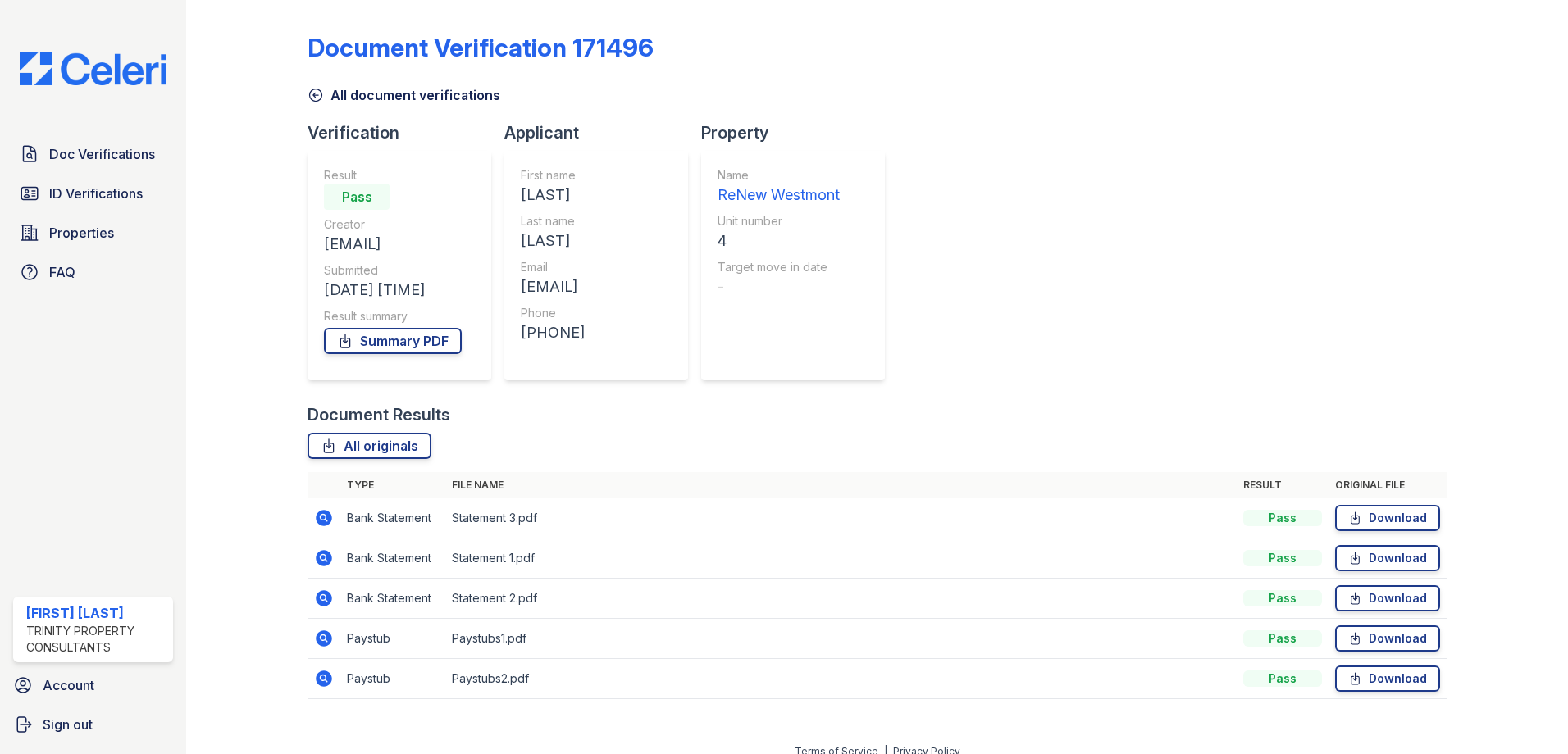 scroll, scrollTop: 0, scrollLeft: 0, axis: both 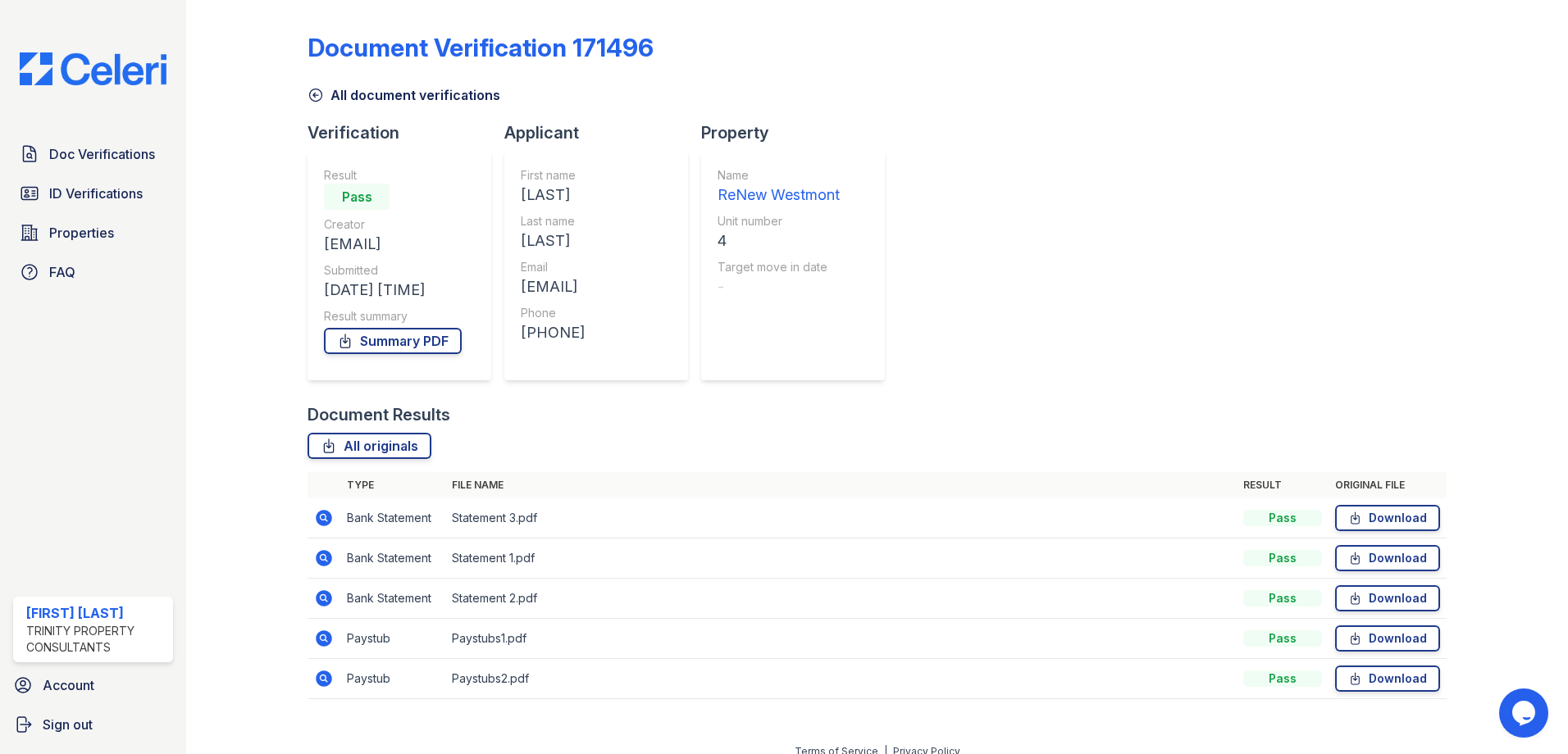 drag, startPoint x: 445, startPoint y: 483, endPoint x: 520, endPoint y: 483, distance: 75 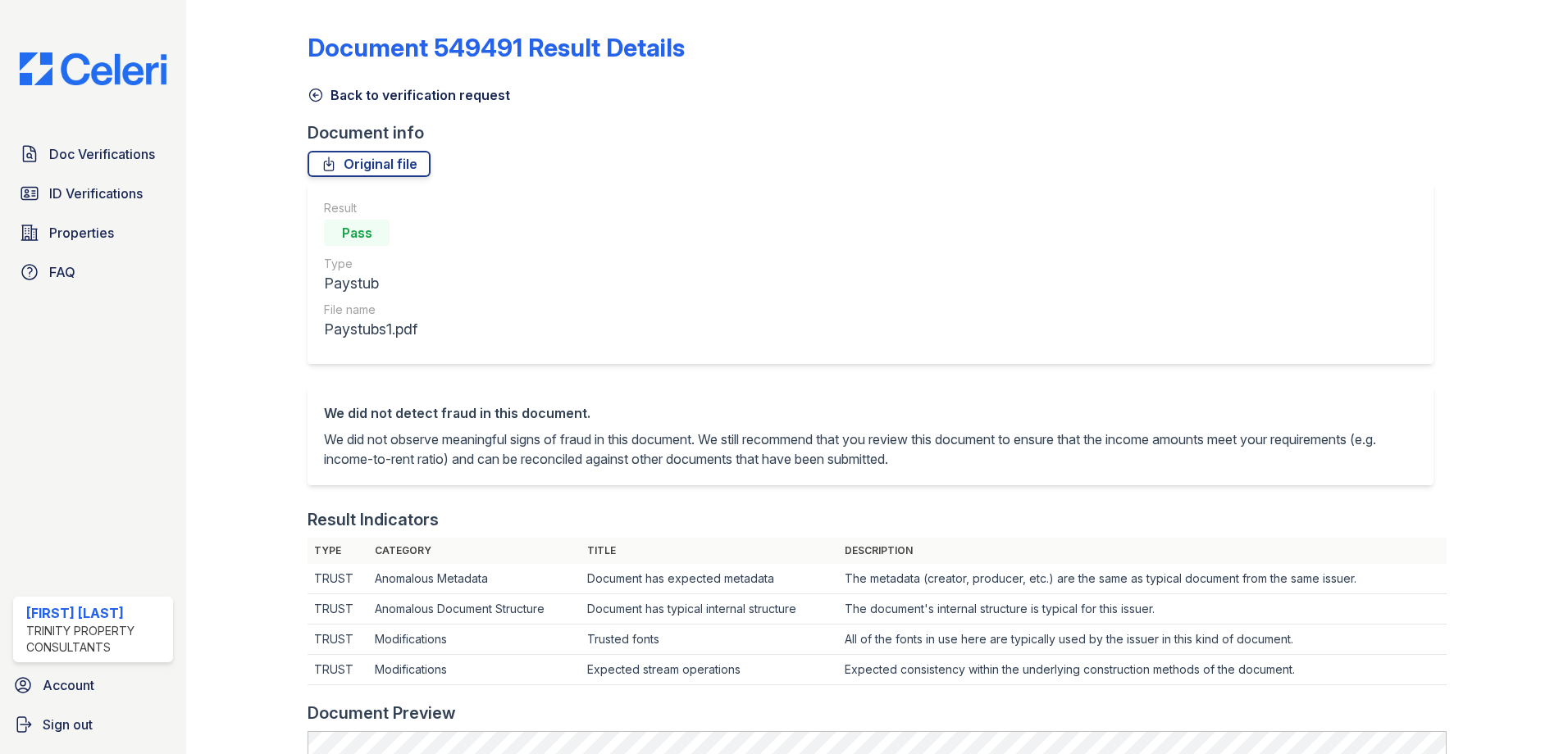 scroll, scrollTop: 0, scrollLeft: 0, axis: both 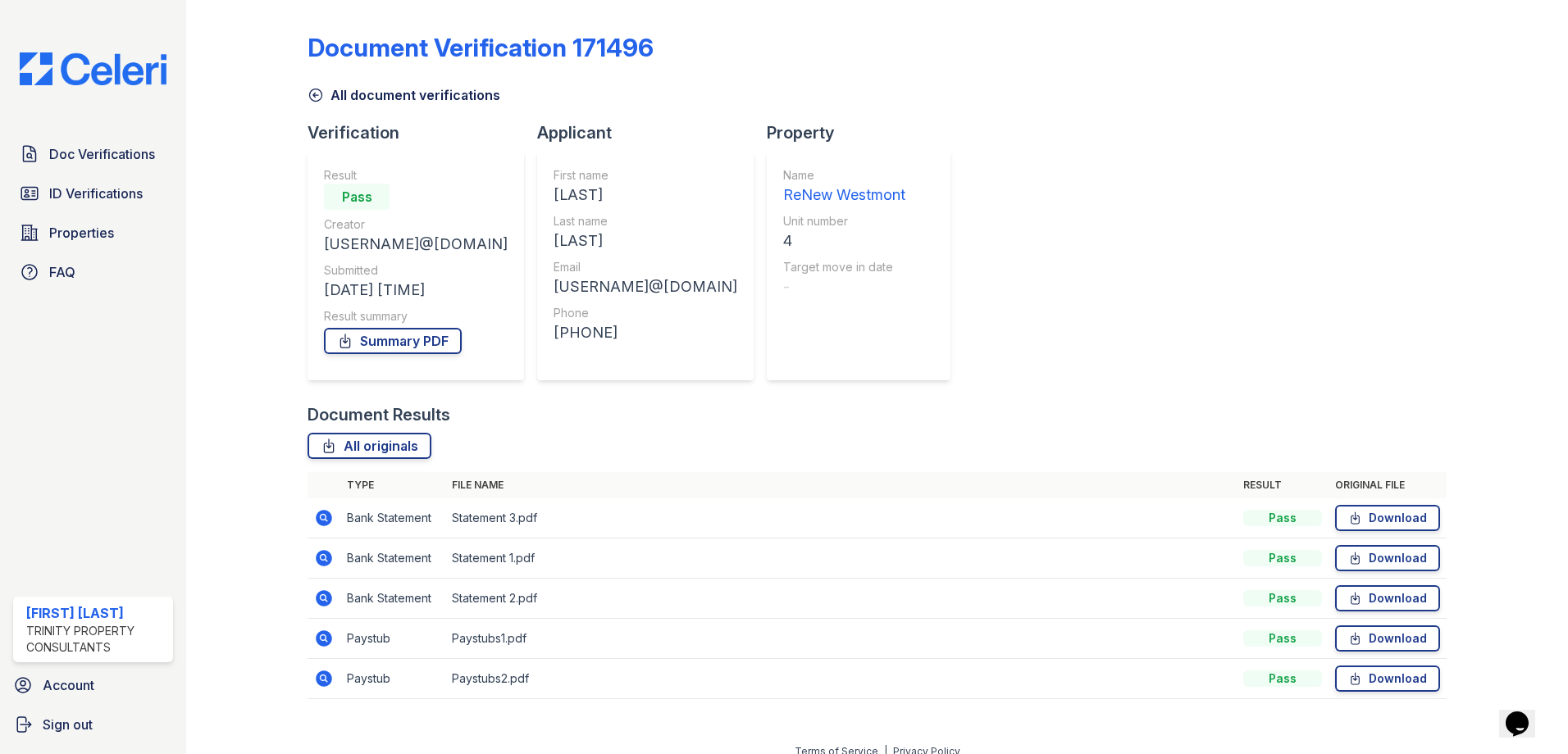 click 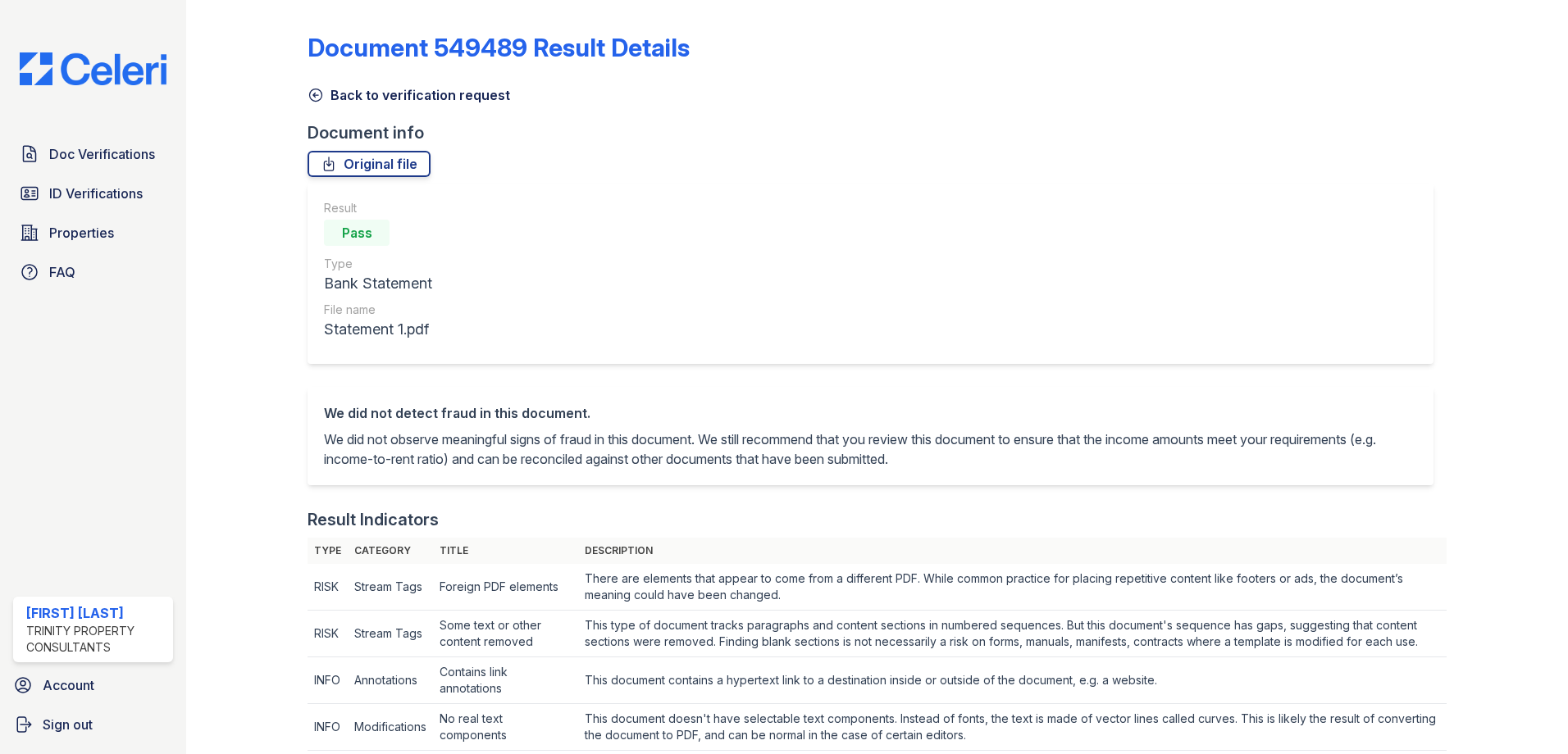 scroll, scrollTop: 0, scrollLeft: 0, axis: both 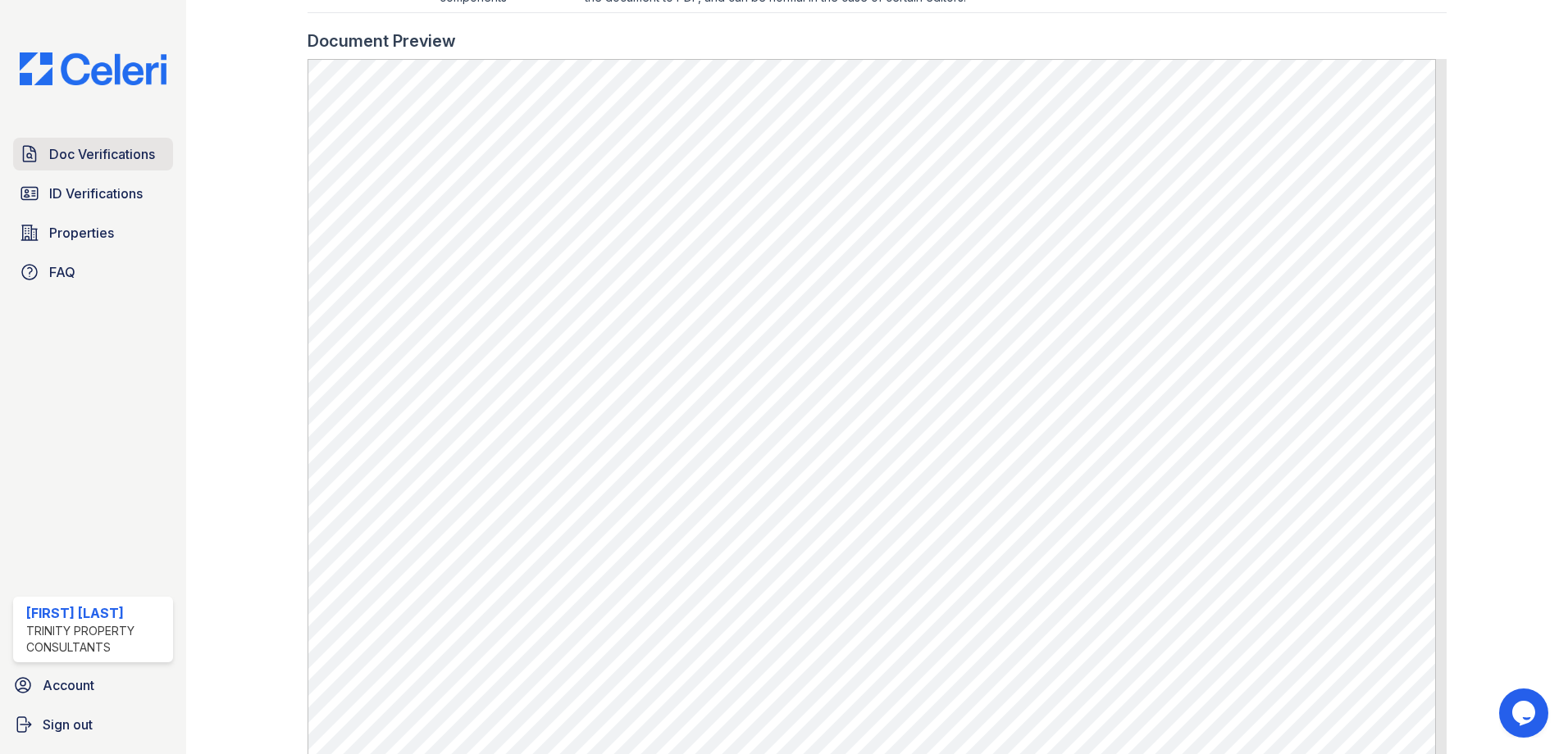 click on "Doc Verifications" at bounding box center [102, 154] 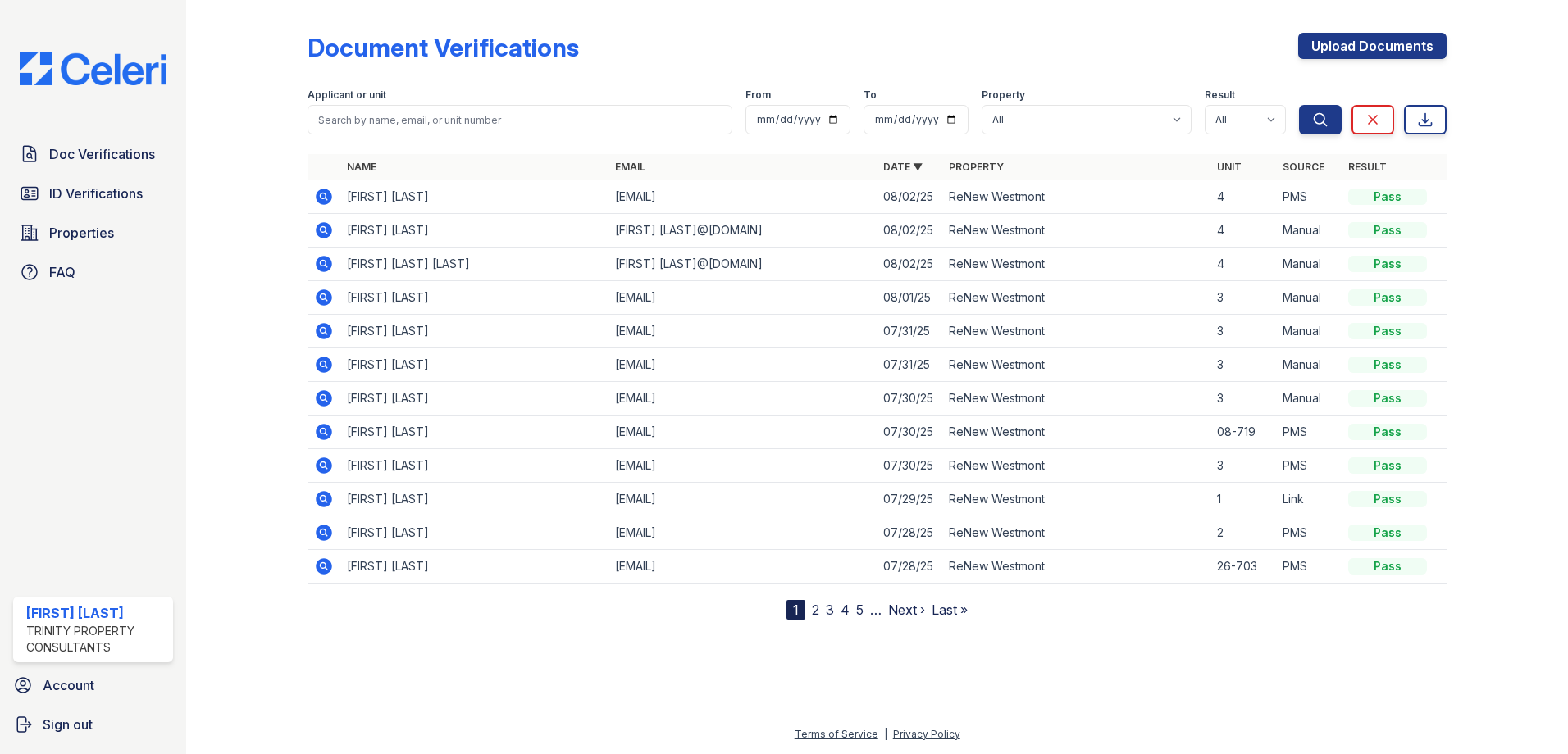 click 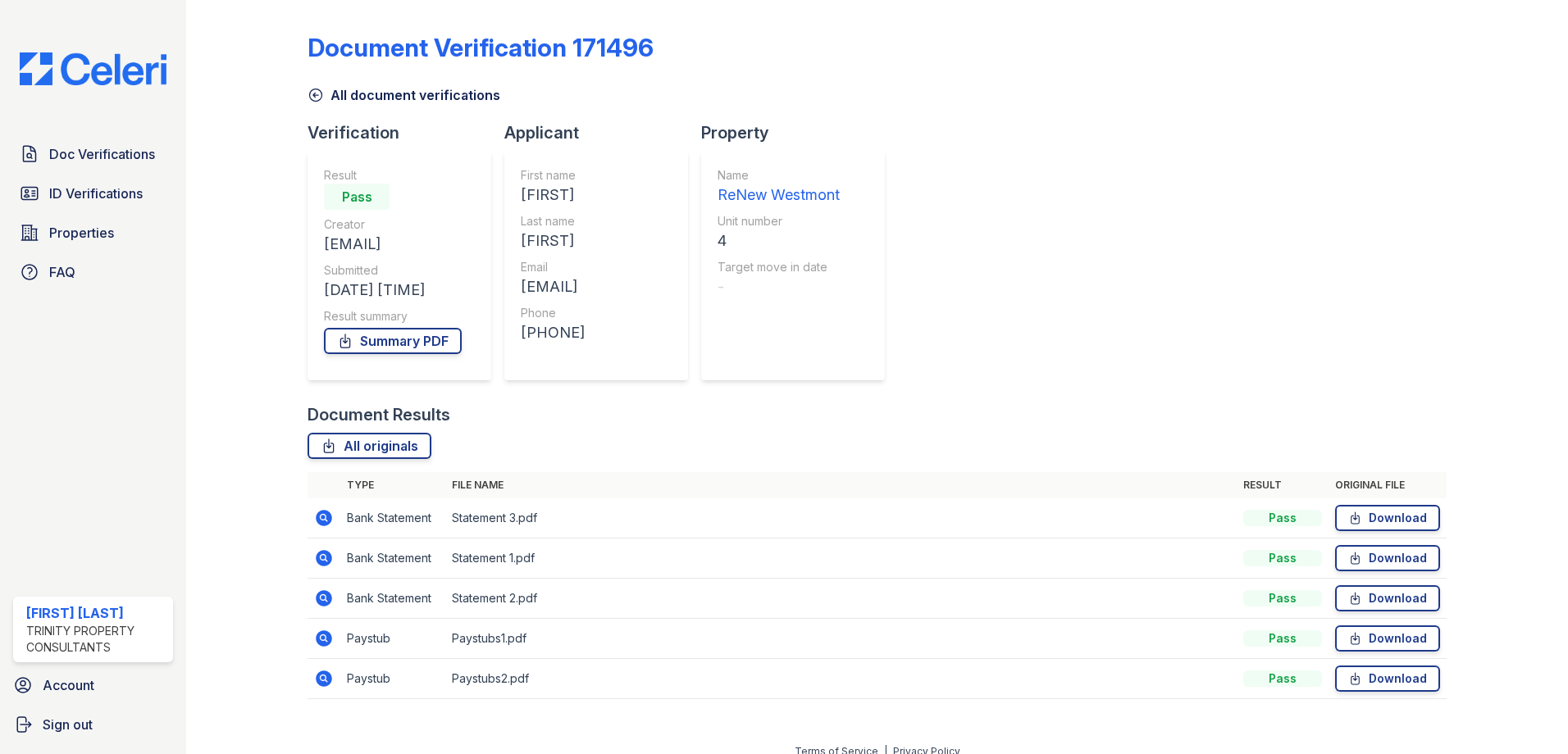 scroll, scrollTop: 0, scrollLeft: 0, axis: both 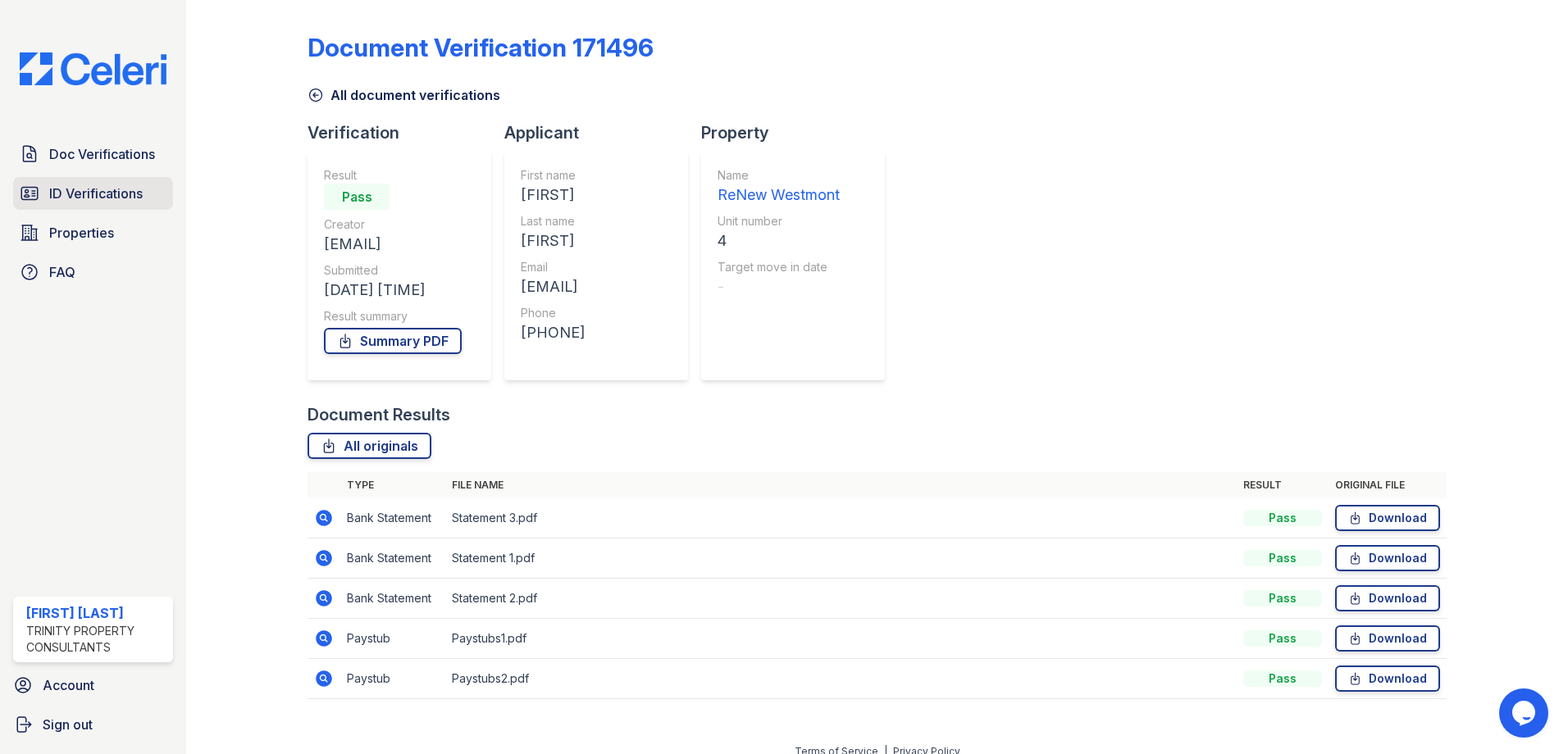 click on "ID Verifications" at bounding box center [96, 193] 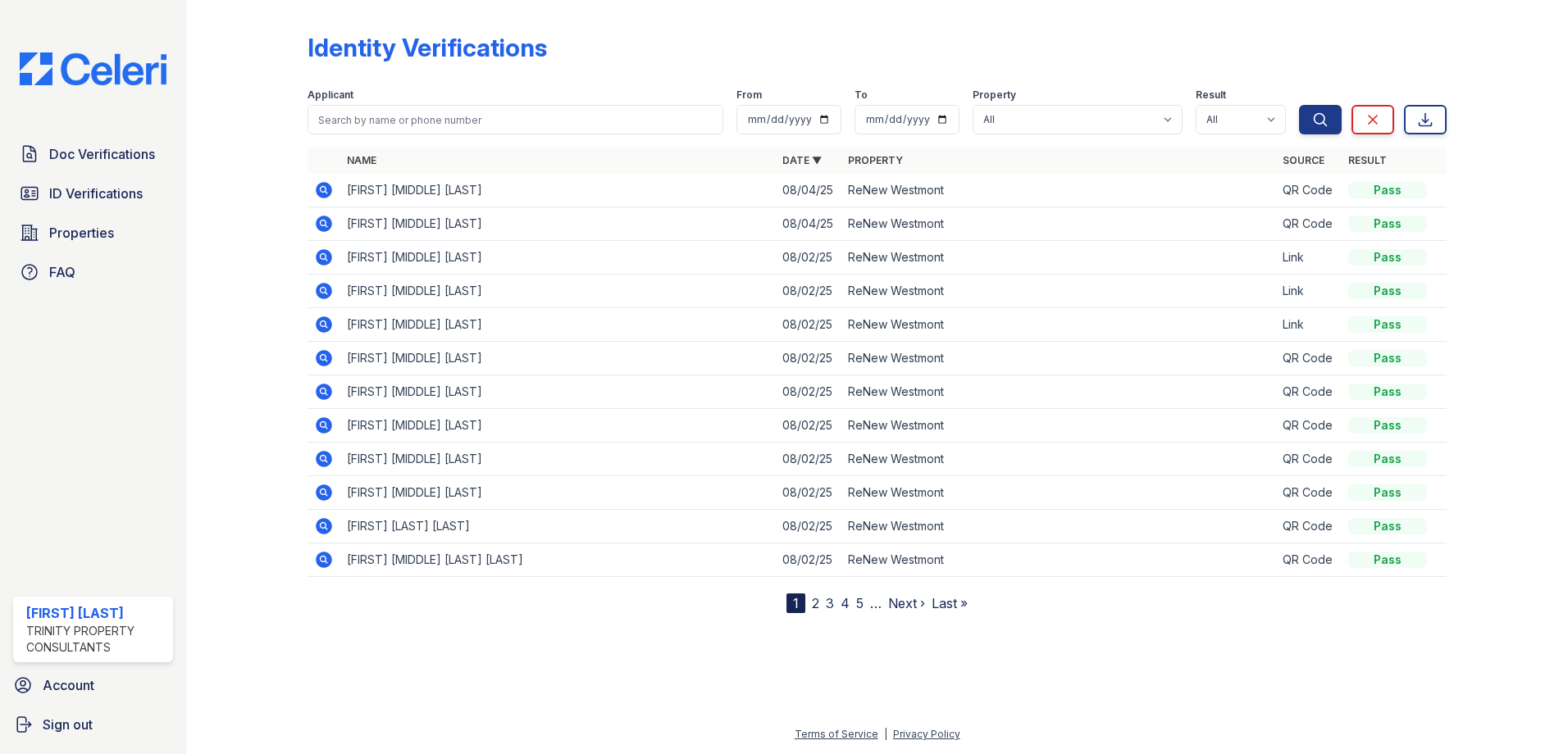 click on "Doc Verifications" at bounding box center [102, 154] 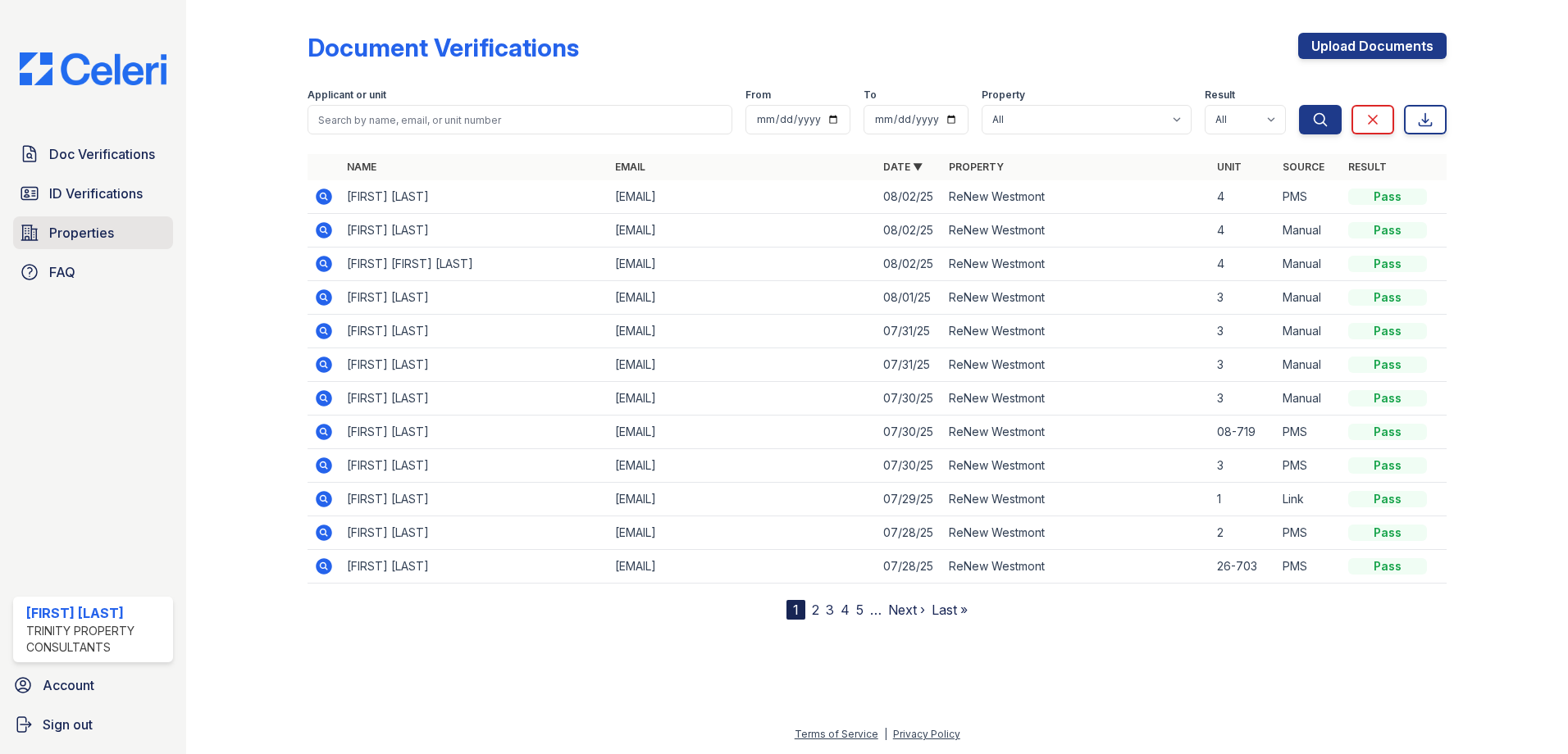 click on "Properties" at bounding box center [93, 233] 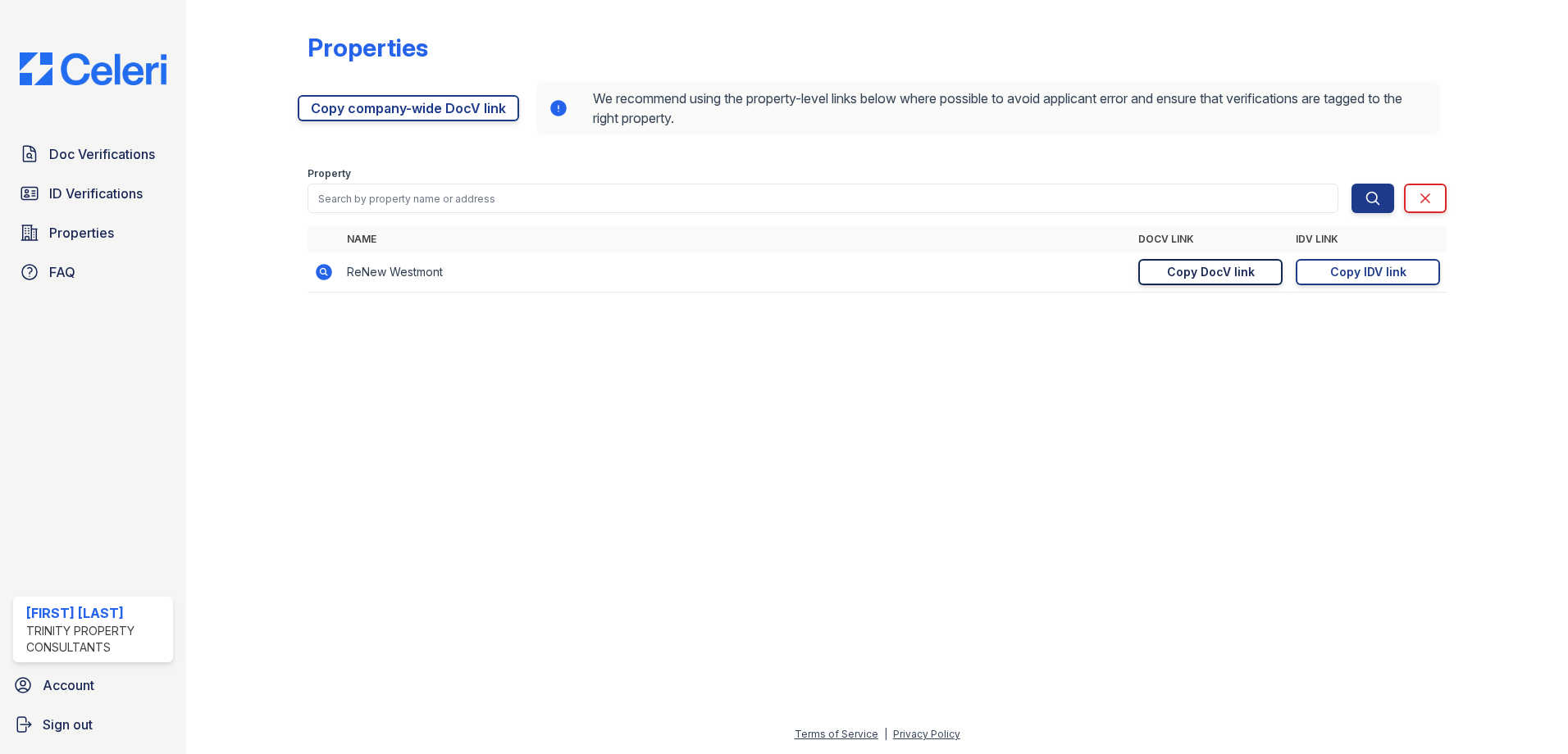 click on "Copy DocV link" at bounding box center (1210, 272) 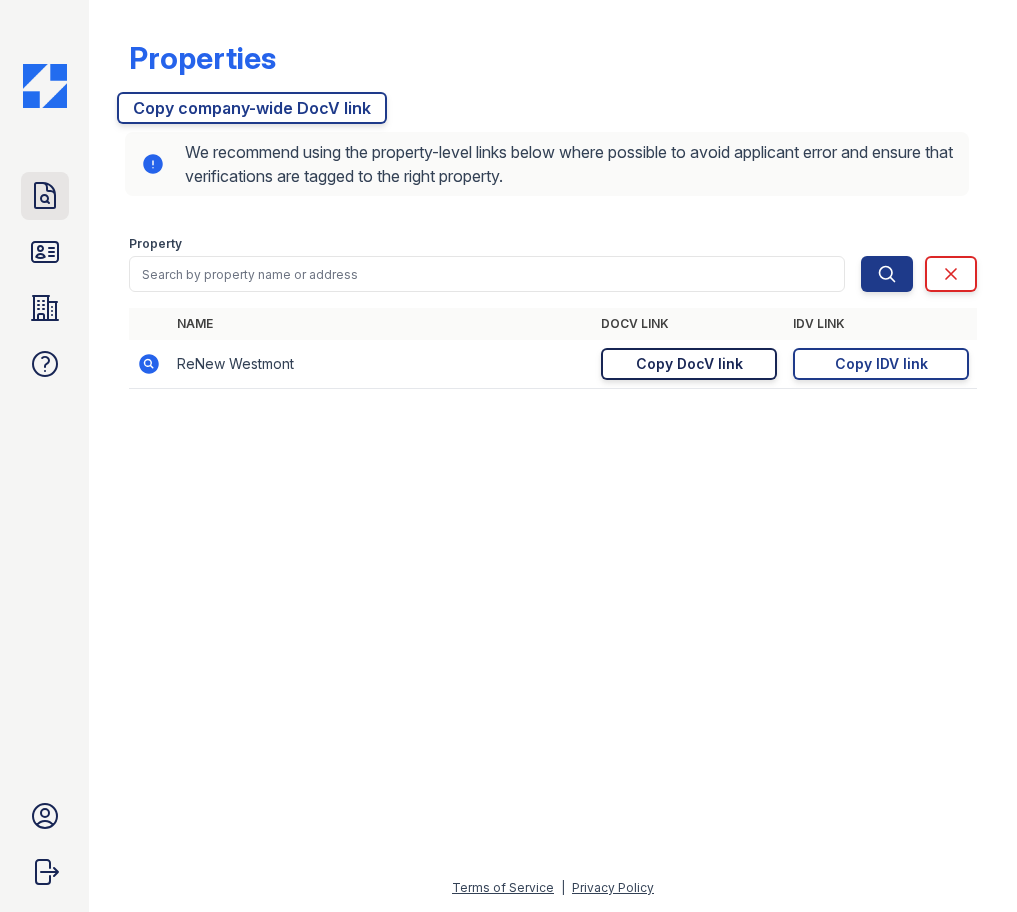 click on "Doc Verifications" at bounding box center (45, 196) 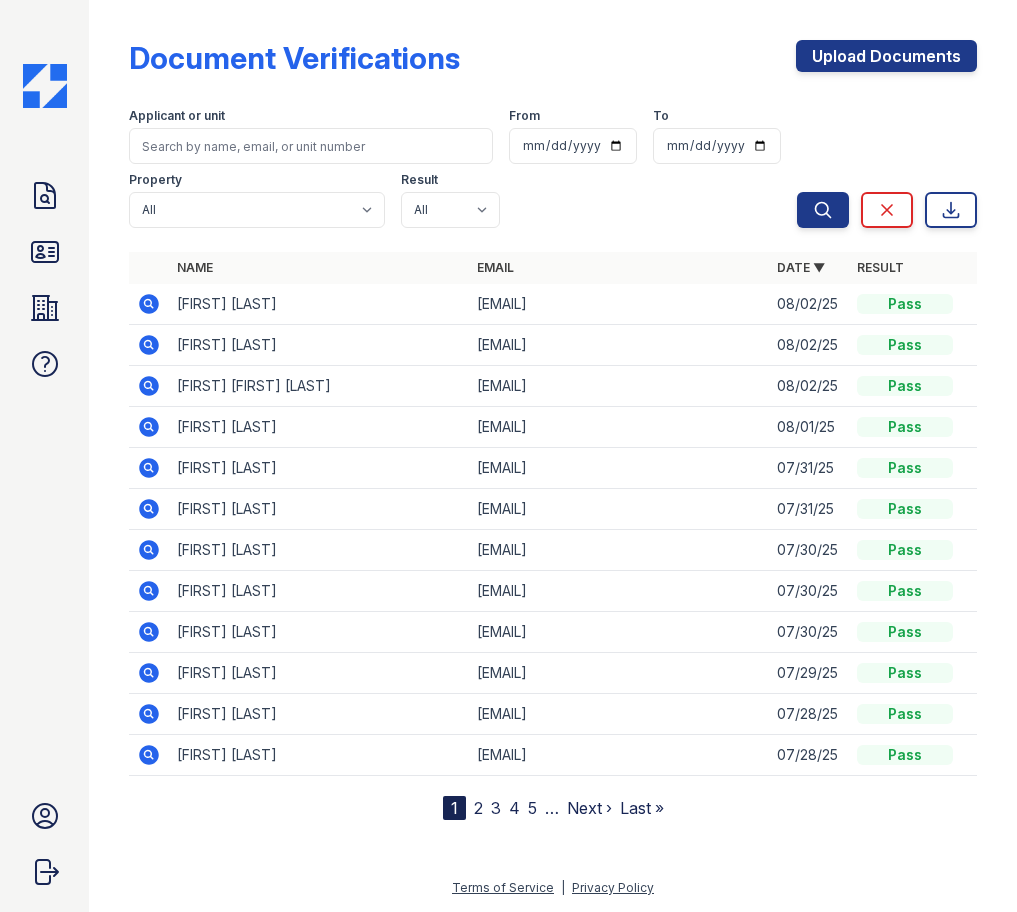 click on "Document Verifications
Upload Documents
Filter
Applicant or unit
From
To
Property
All
ReNew Westmont
Result
All
Pass
Caution
Fail
N/a
Search
Clear
Export
Search
Clear
Export
Name
Email
Date ▼
Property
Unit
Source
Result
[FIRST] [LAST]
[EMAIL]
[DATE]
ReNew Westmont
4
PMS
Pass
[FIRST]   [LAST]
[EMAIL]
[DATE]
ReNew Westmont
4
Manual
Pass
[FIRST] [FIRST]  [LAST]
[EMAIL]
[DATE]
ReNew Westmont
4
Manual
Pass
[FIRST]  [LAST]
[EMAIL]
[DATE]
3" at bounding box center (553, 414) 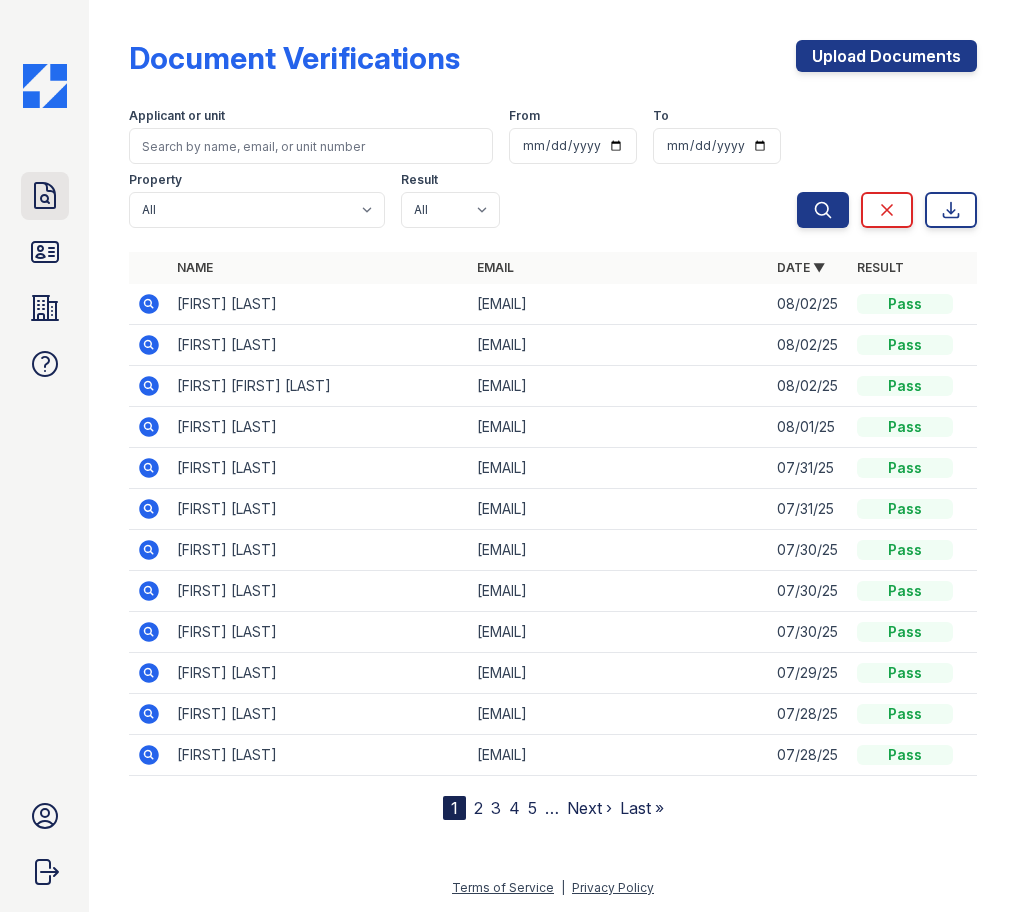 click on "Doc Verifications" at bounding box center (45, 196) 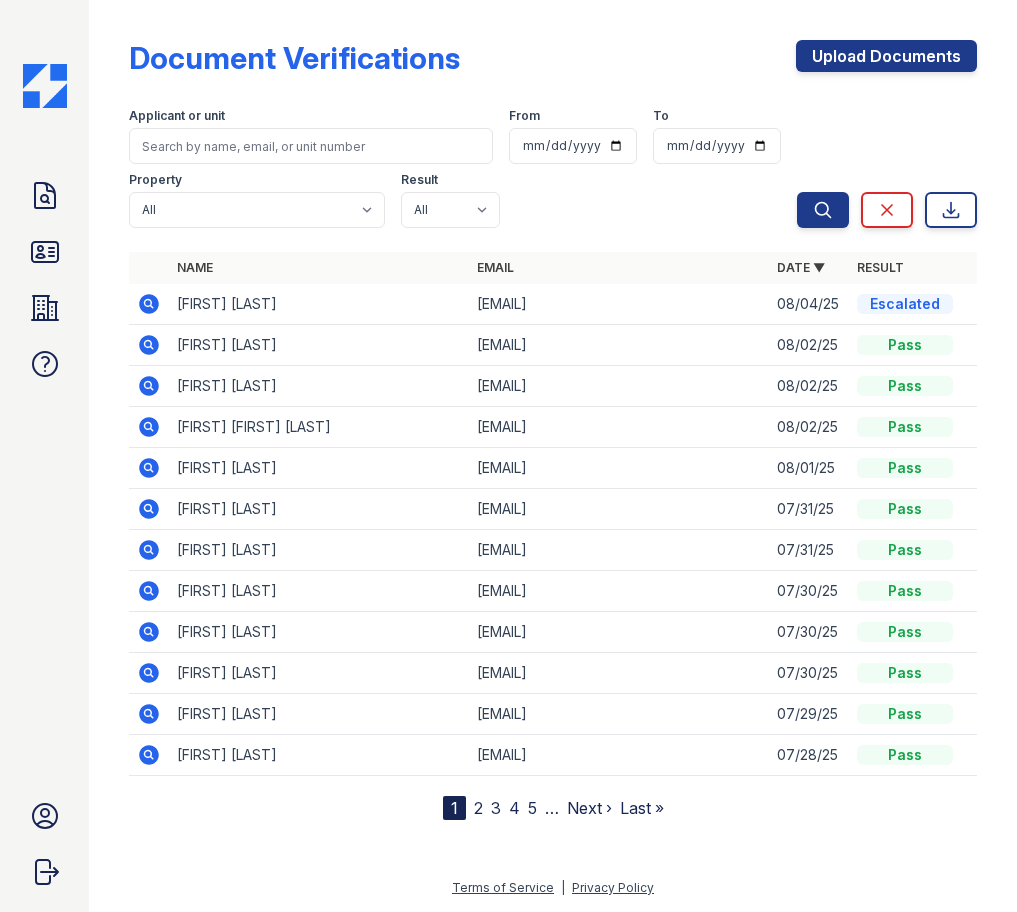 click 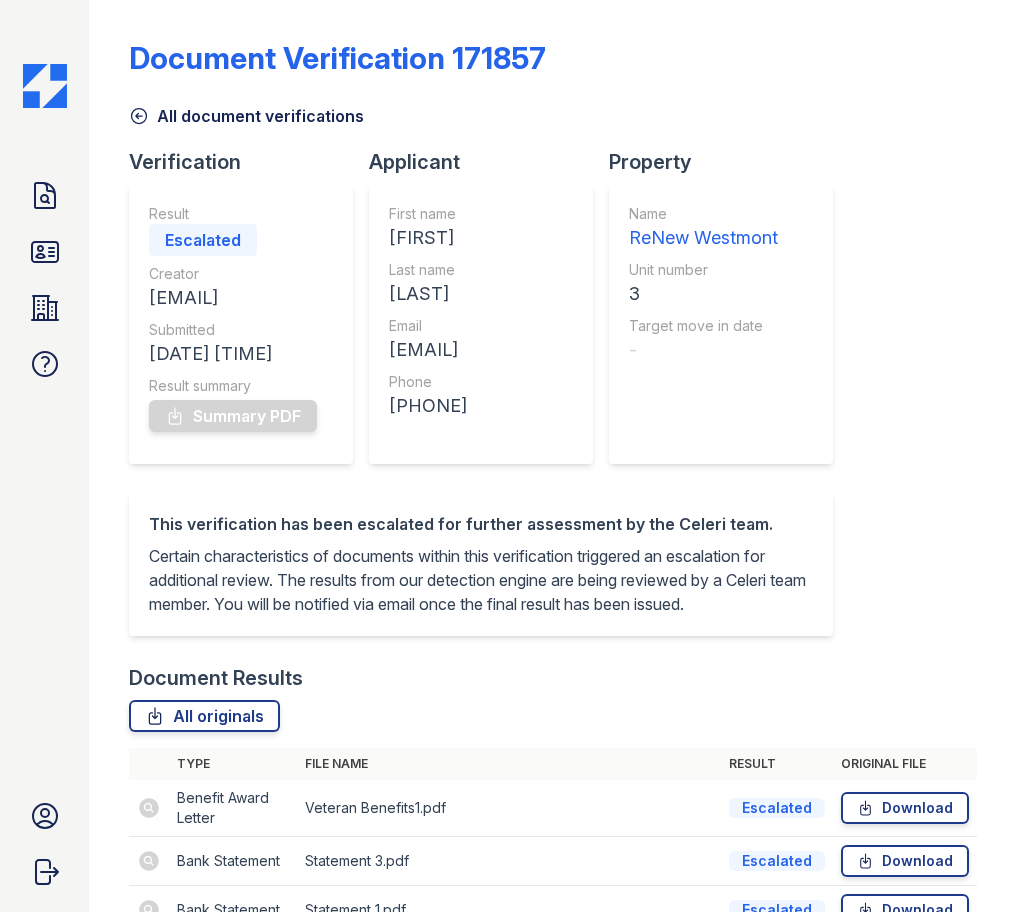 scroll, scrollTop: 0, scrollLeft: 0, axis: both 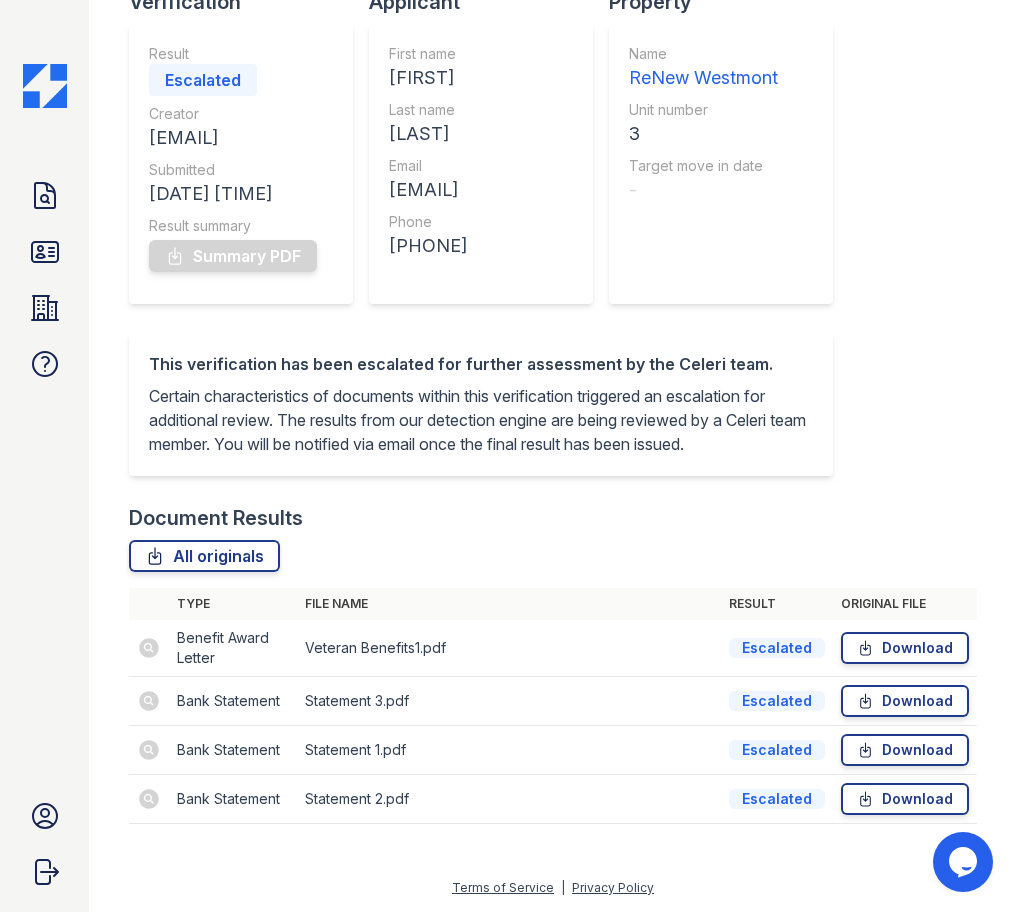 click at bounding box center (149, 648) 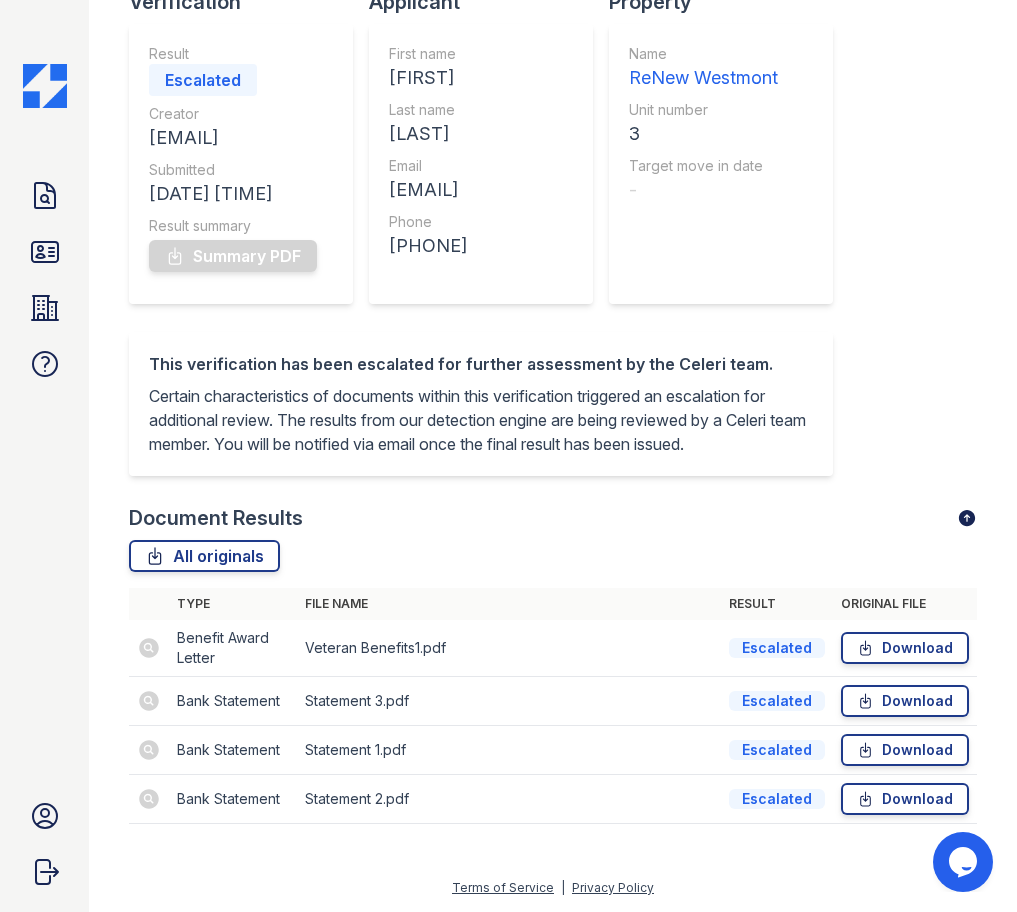 click on "Verification
Result
Escalated
Creator
claytonmason23@gmail.com
Submitted
08/04/25 08:13:14 AM
Result summary
Summary PDF
Applicant
First name
Clayton
Last name
Mason
Email
claytonmason23@gmail.com
Phone
+18155494696
Property
Name
ReNew Westmont
Unit number
3
Target move in date
-" at bounding box center (489, 160) 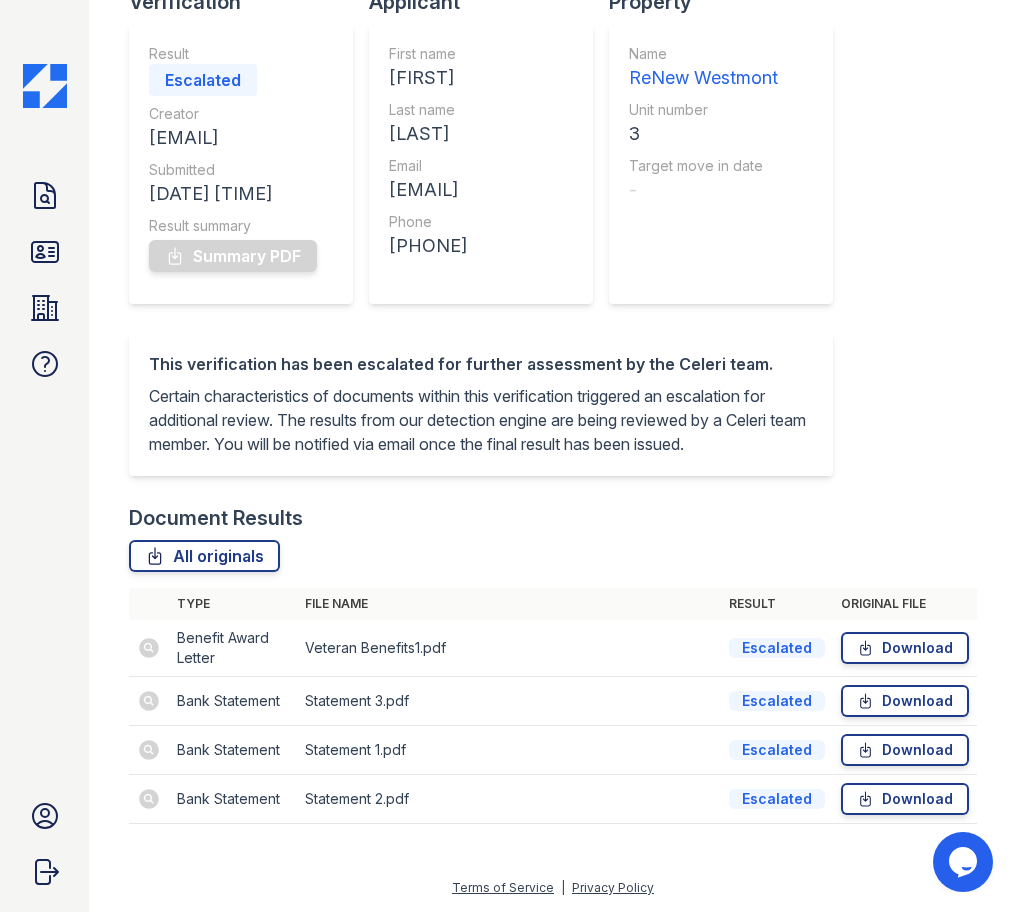 click at bounding box center (149, 648) 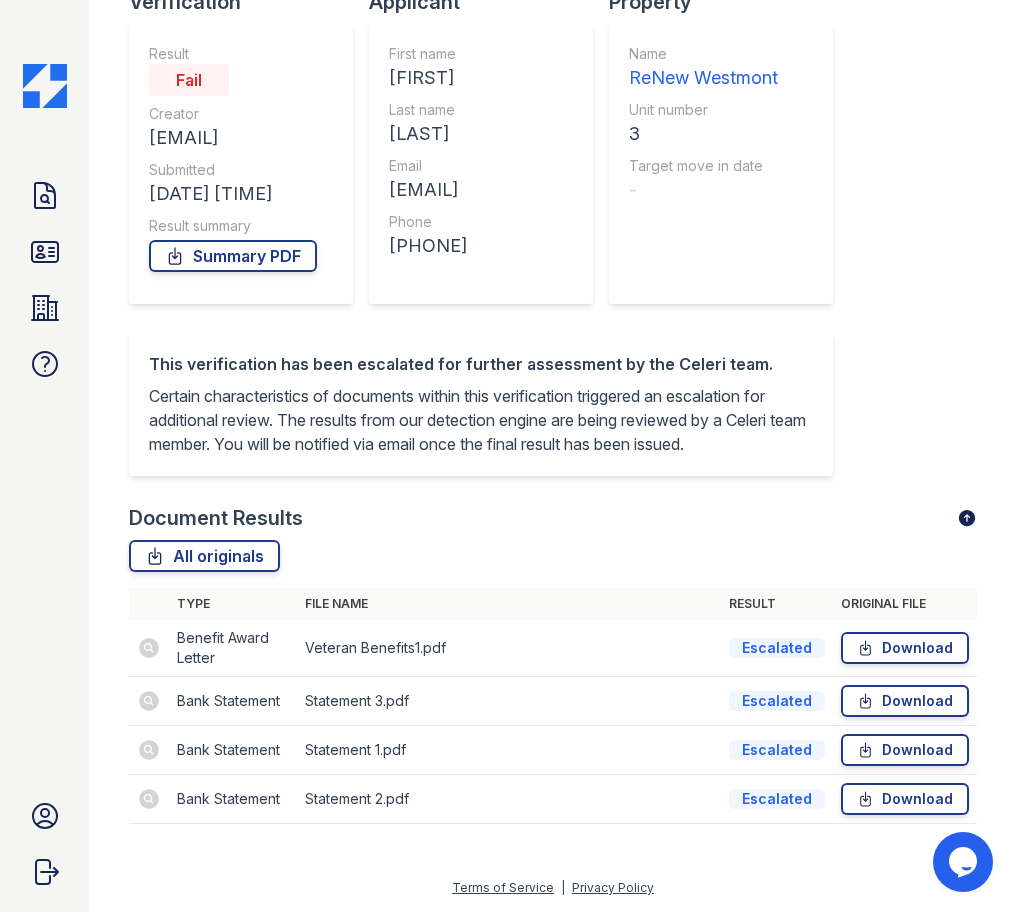 click on "Verification
Result
Fail
Creator
claytonmason23@gmail.com
Submitted
08/04/25 08:13:14 AM
Result summary
Summary PDF
Applicant
First name
Clayton
Last name
Mason
Email
claytonmason23@gmail.com
Phone
+18155494696
Property
Name
ReNew Westmont
Unit number
3
Target move in date
-" at bounding box center (489, 160) 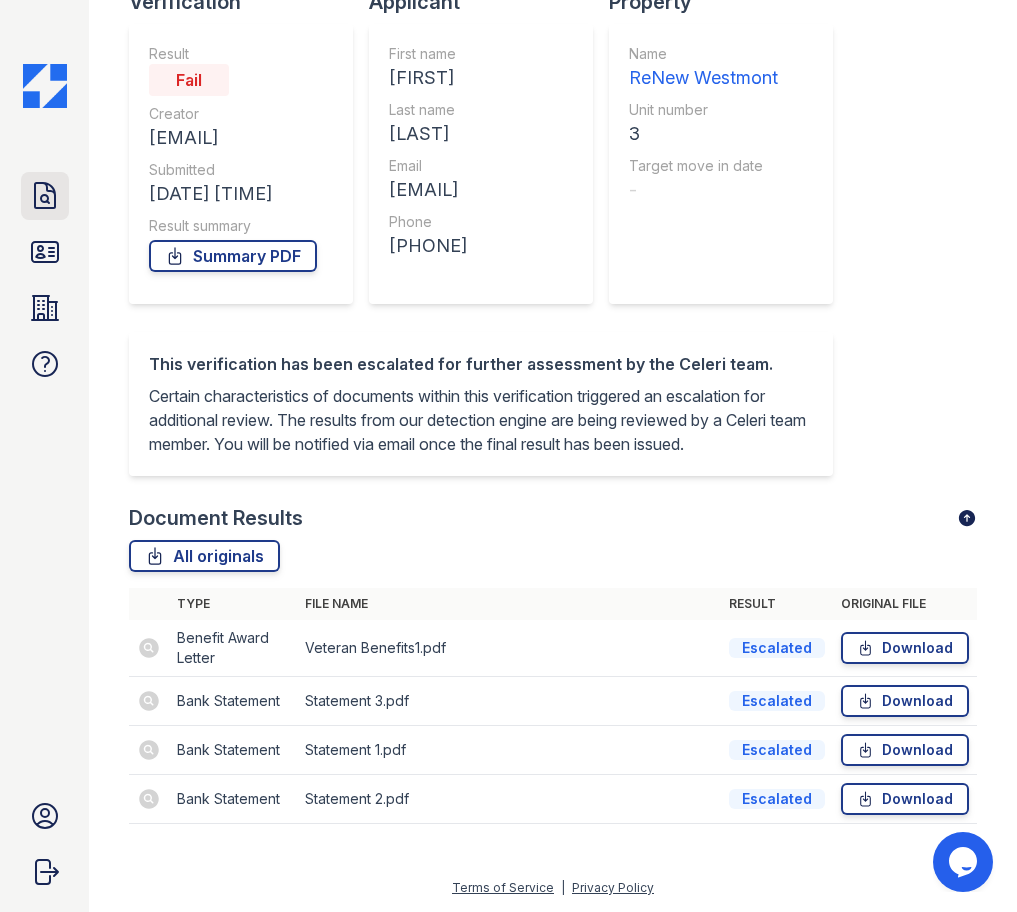 click 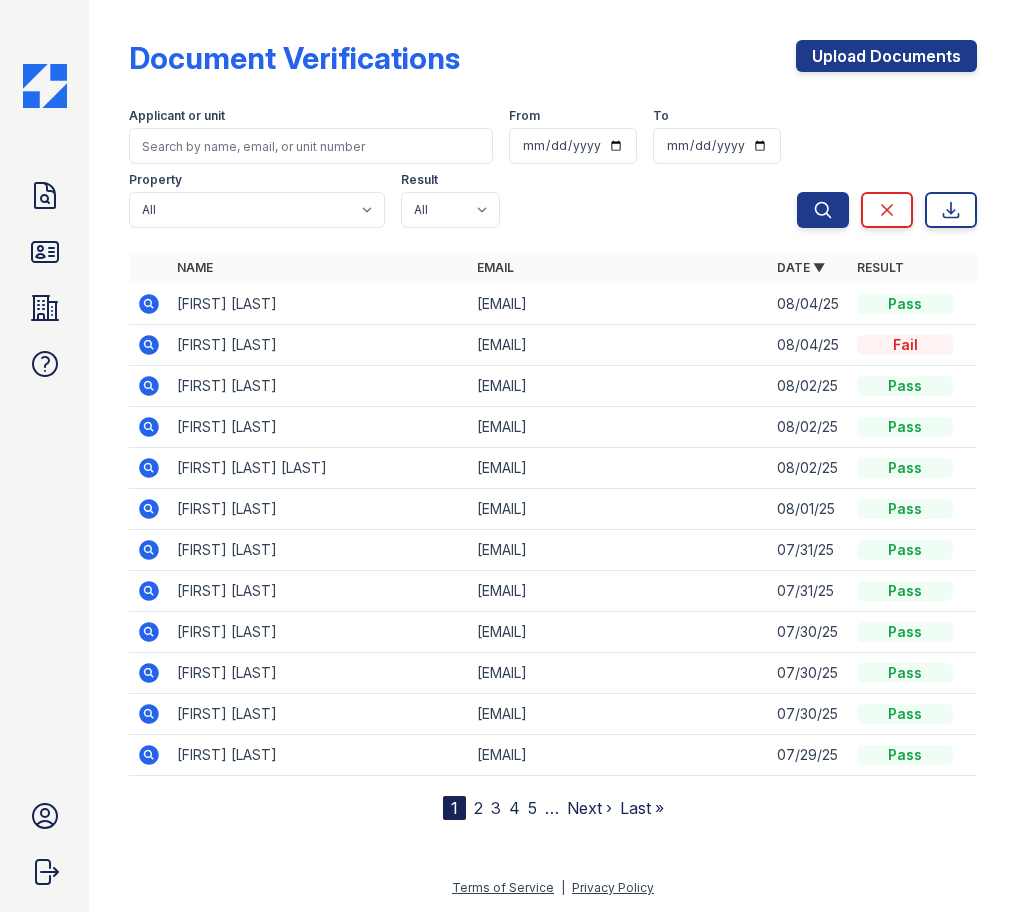 click 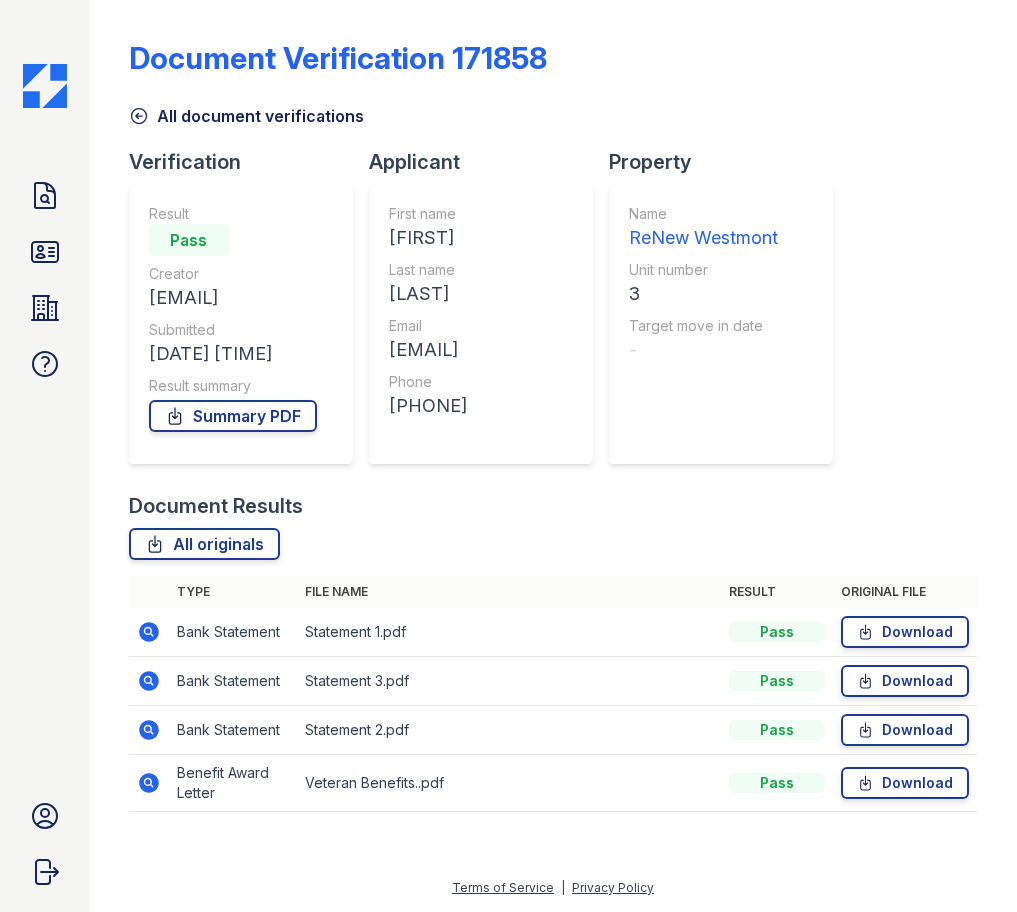 scroll, scrollTop: 0, scrollLeft: 0, axis: both 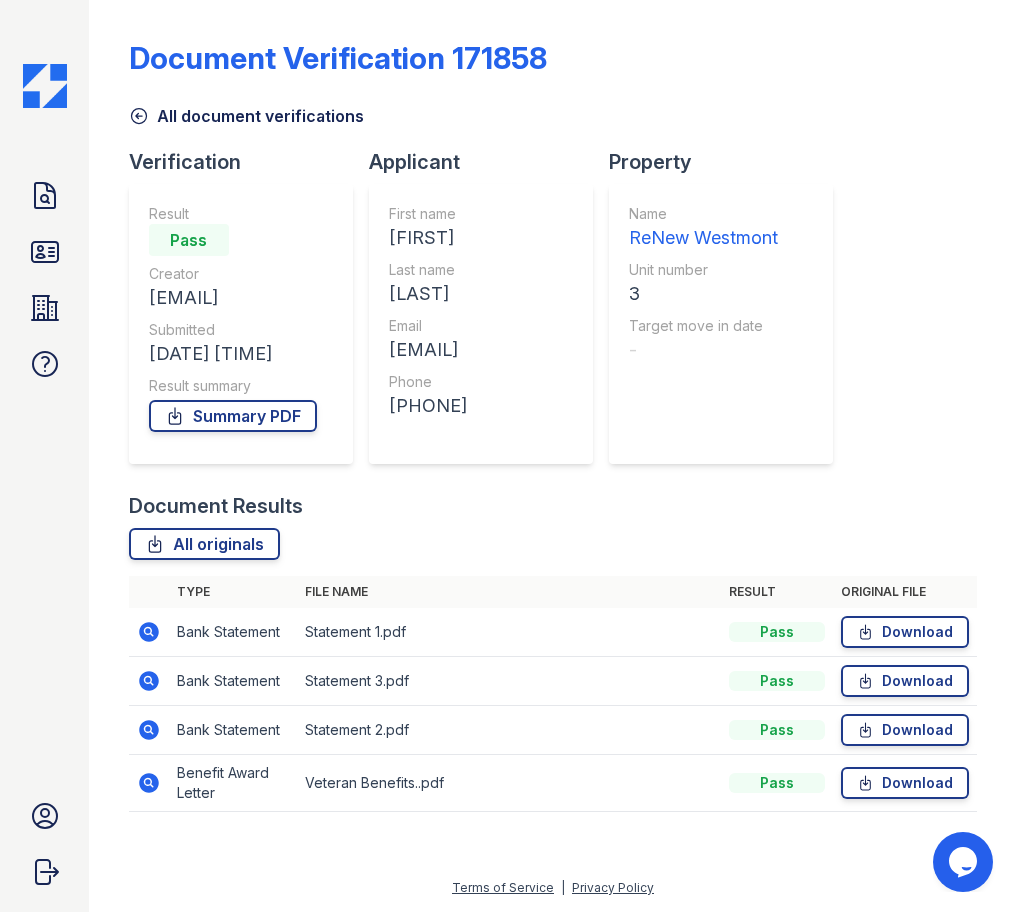 click 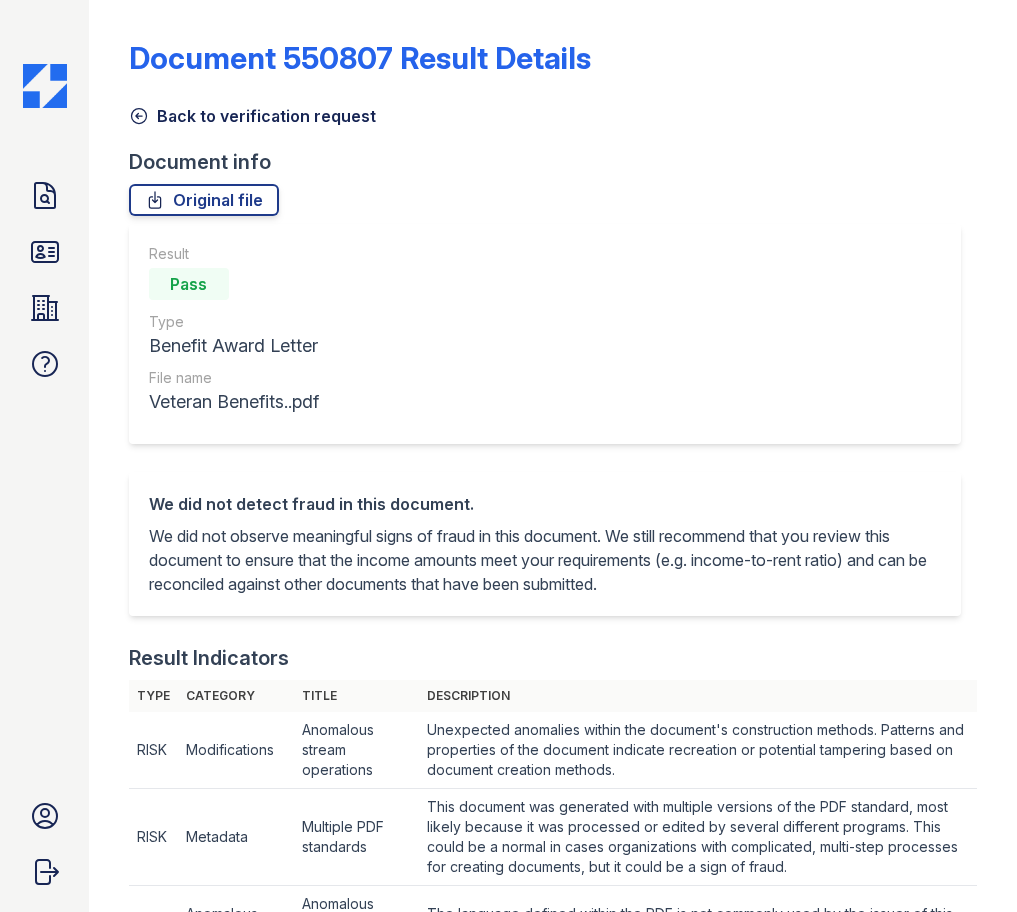 scroll, scrollTop: 0, scrollLeft: 0, axis: both 